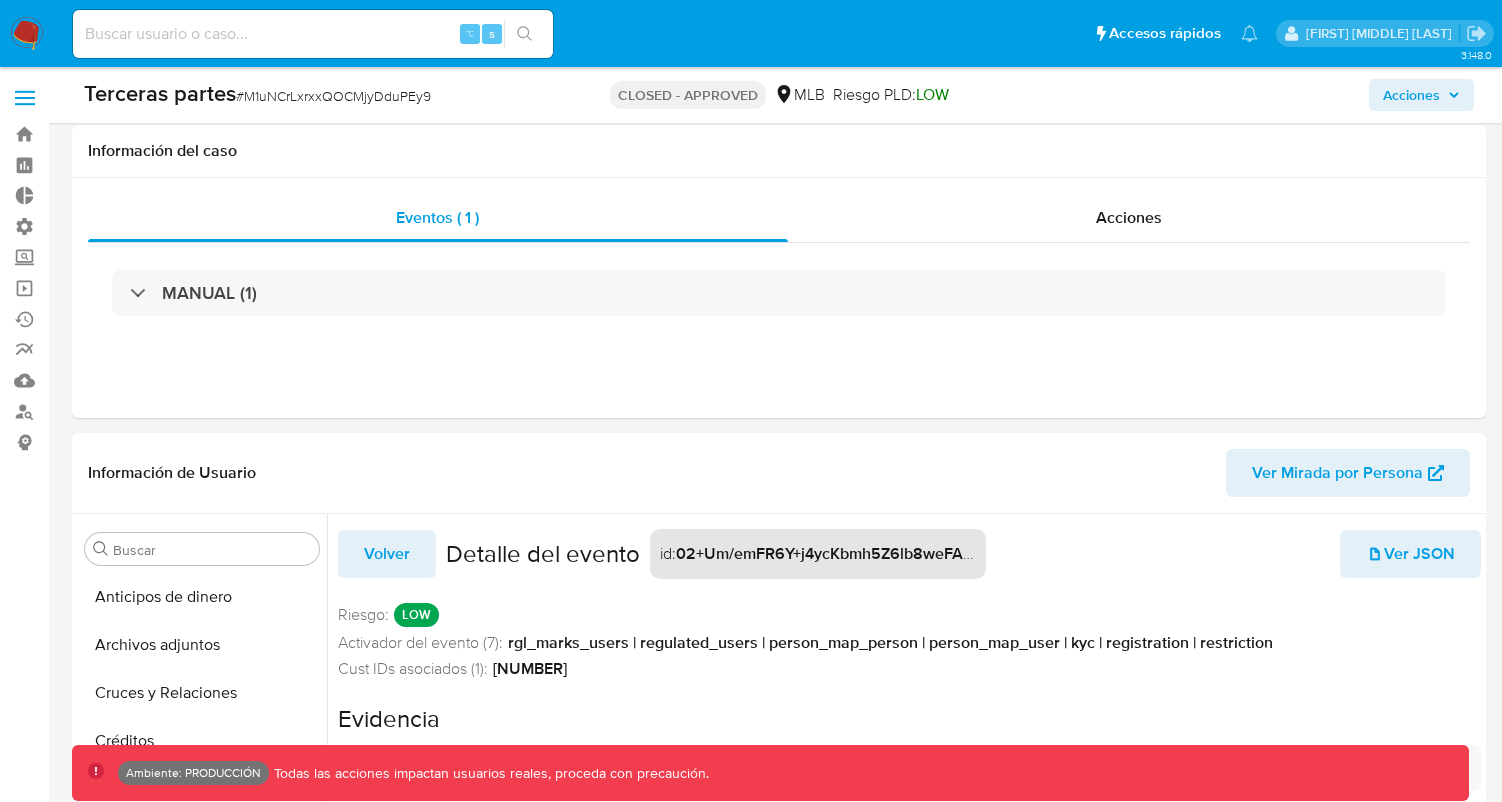 select on "10" 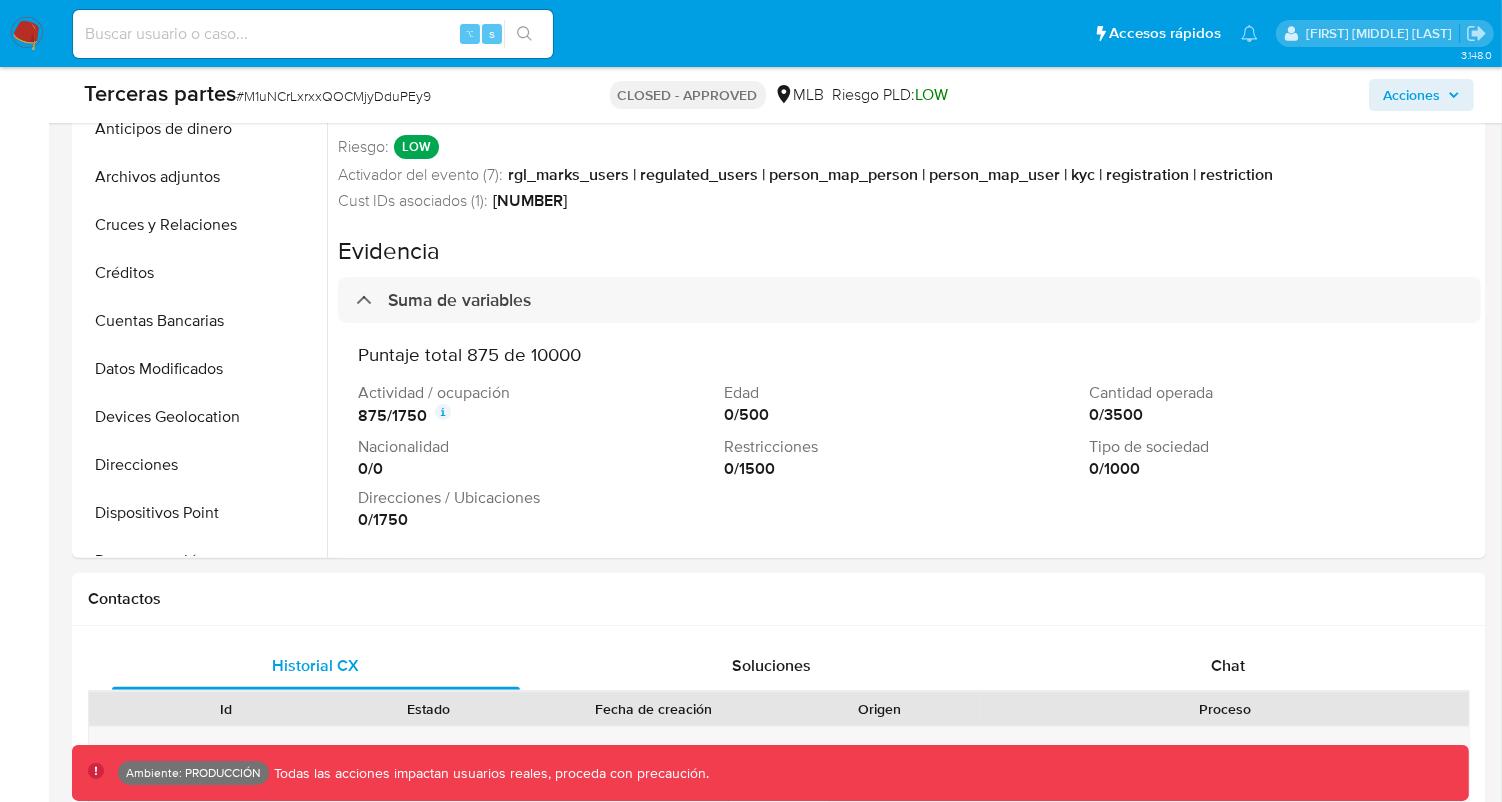 scroll, scrollTop: 631, scrollLeft: 0, axis: vertical 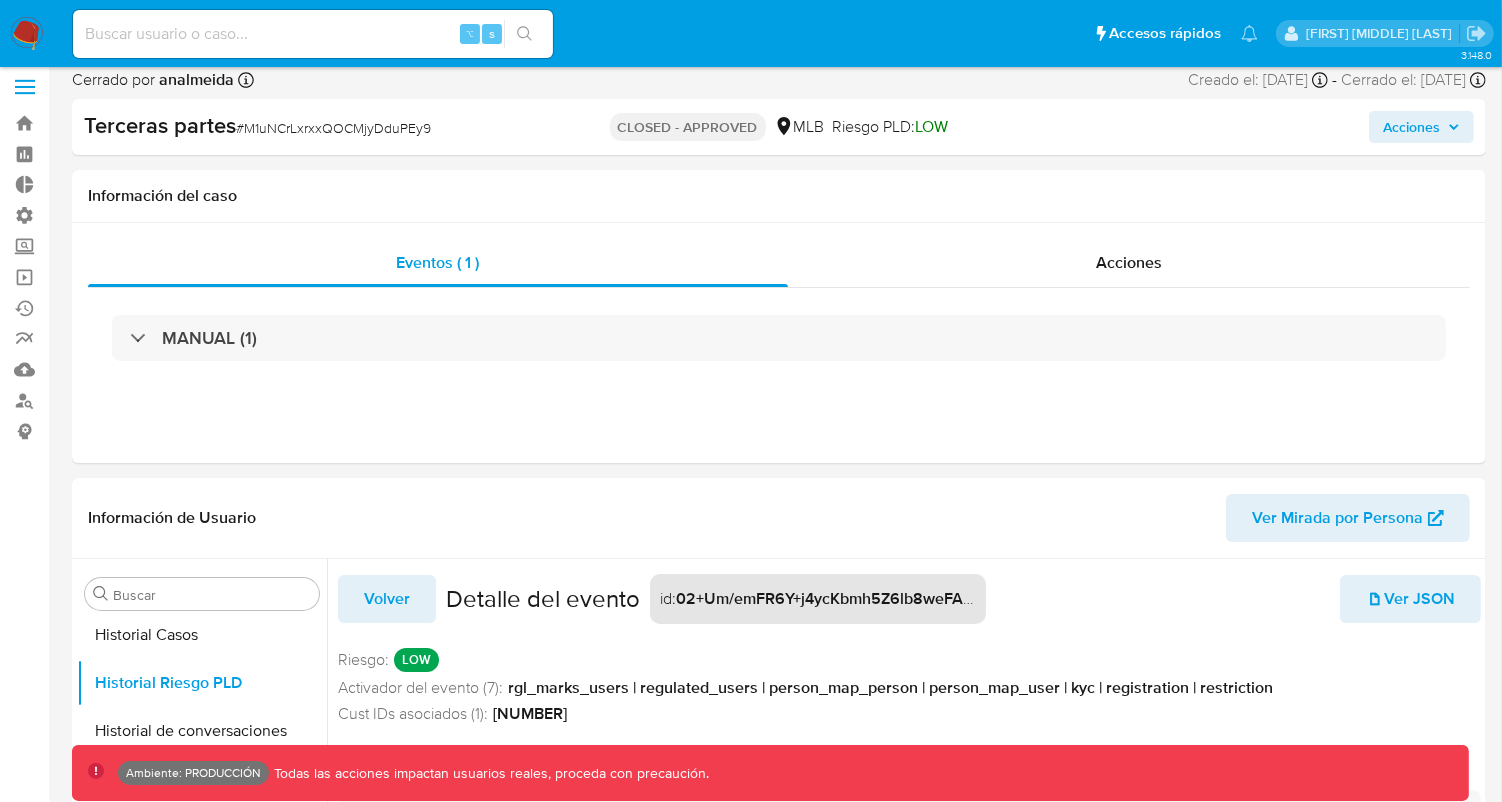 click at bounding box center (25, 80) 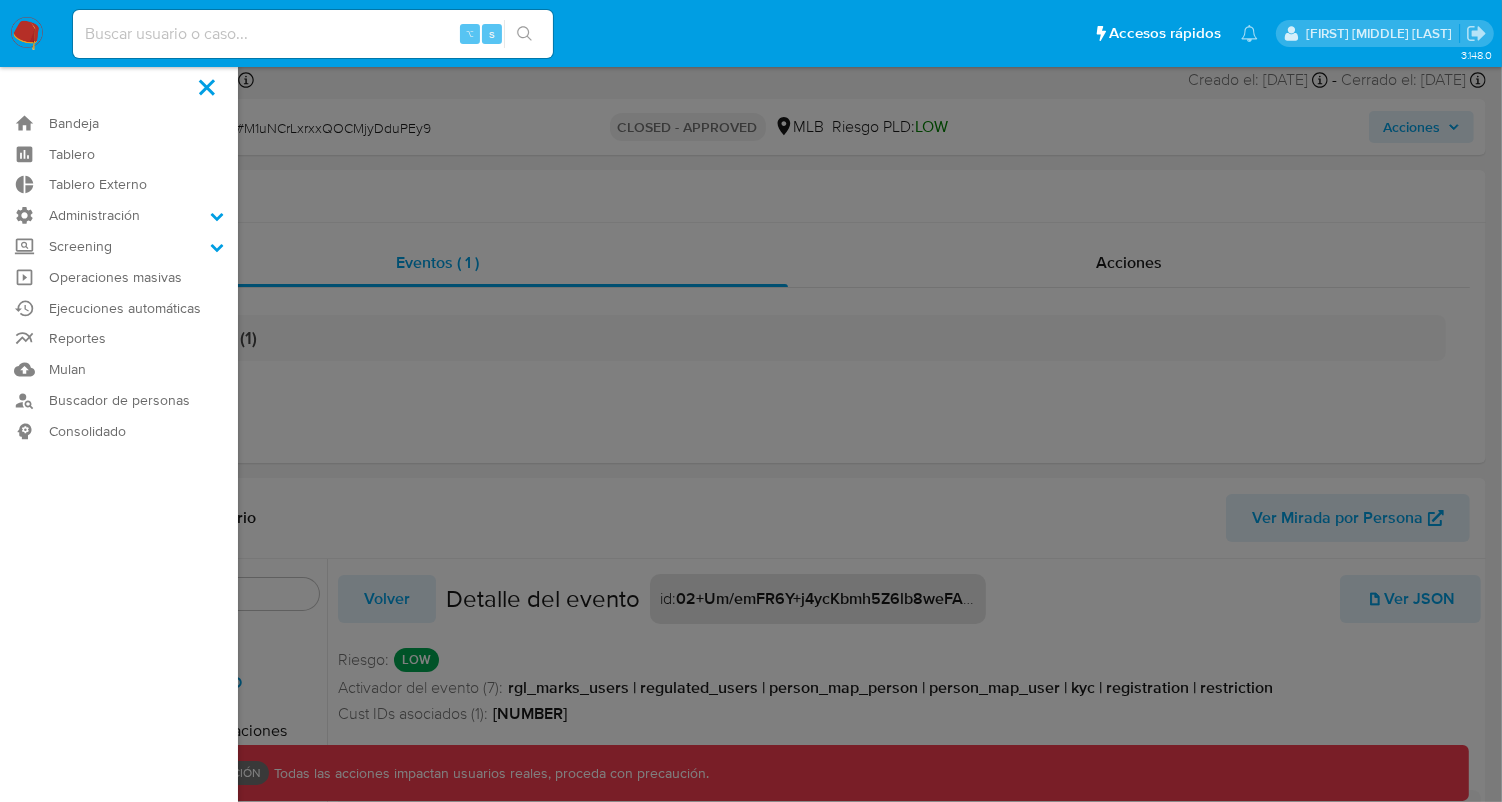 click at bounding box center [751, 401] 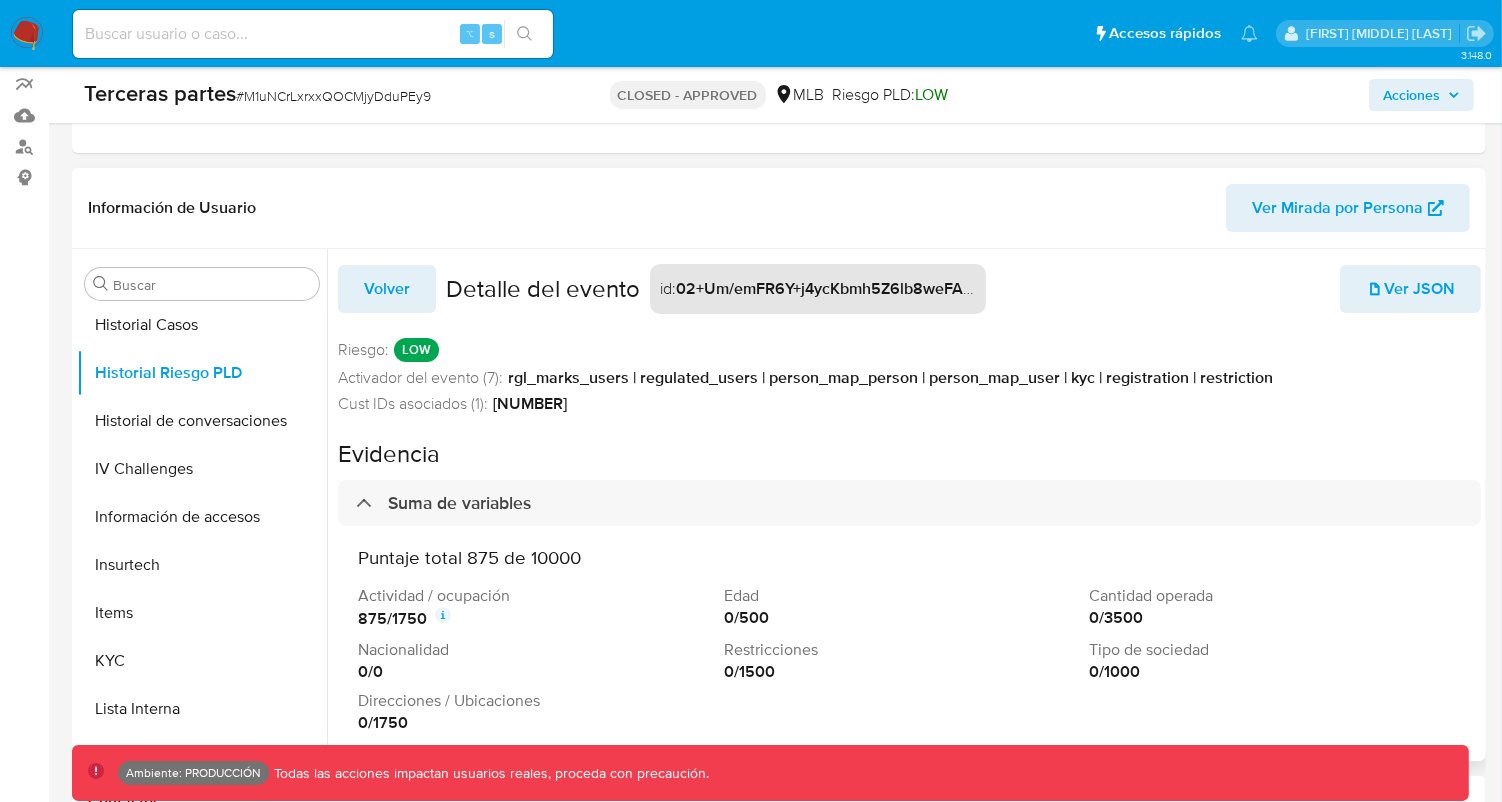 scroll, scrollTop: 0, scrollLeft: 0, axis: both 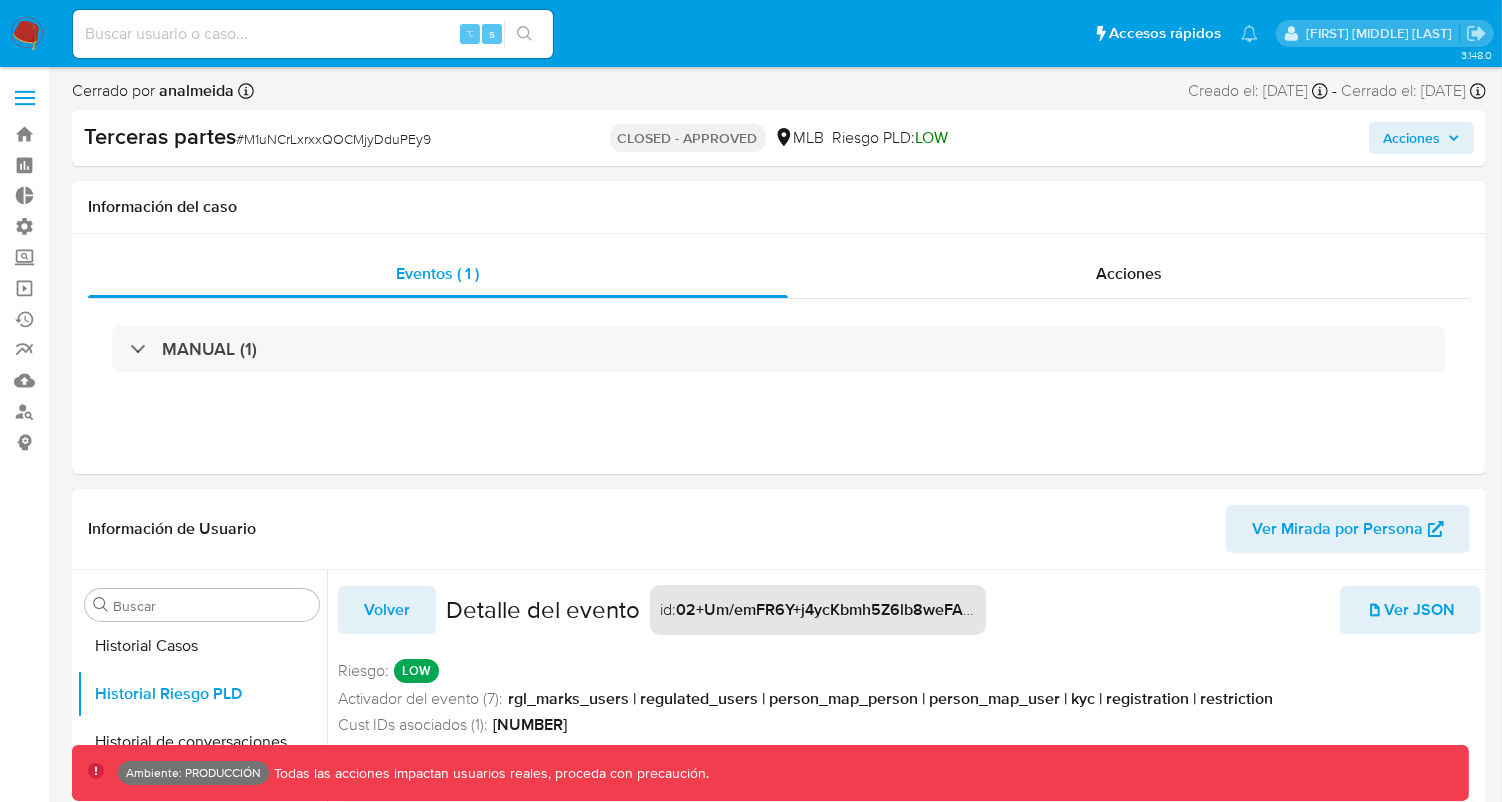 click on "Ver Mirada por Persona" at bounding box center [1337, 529] 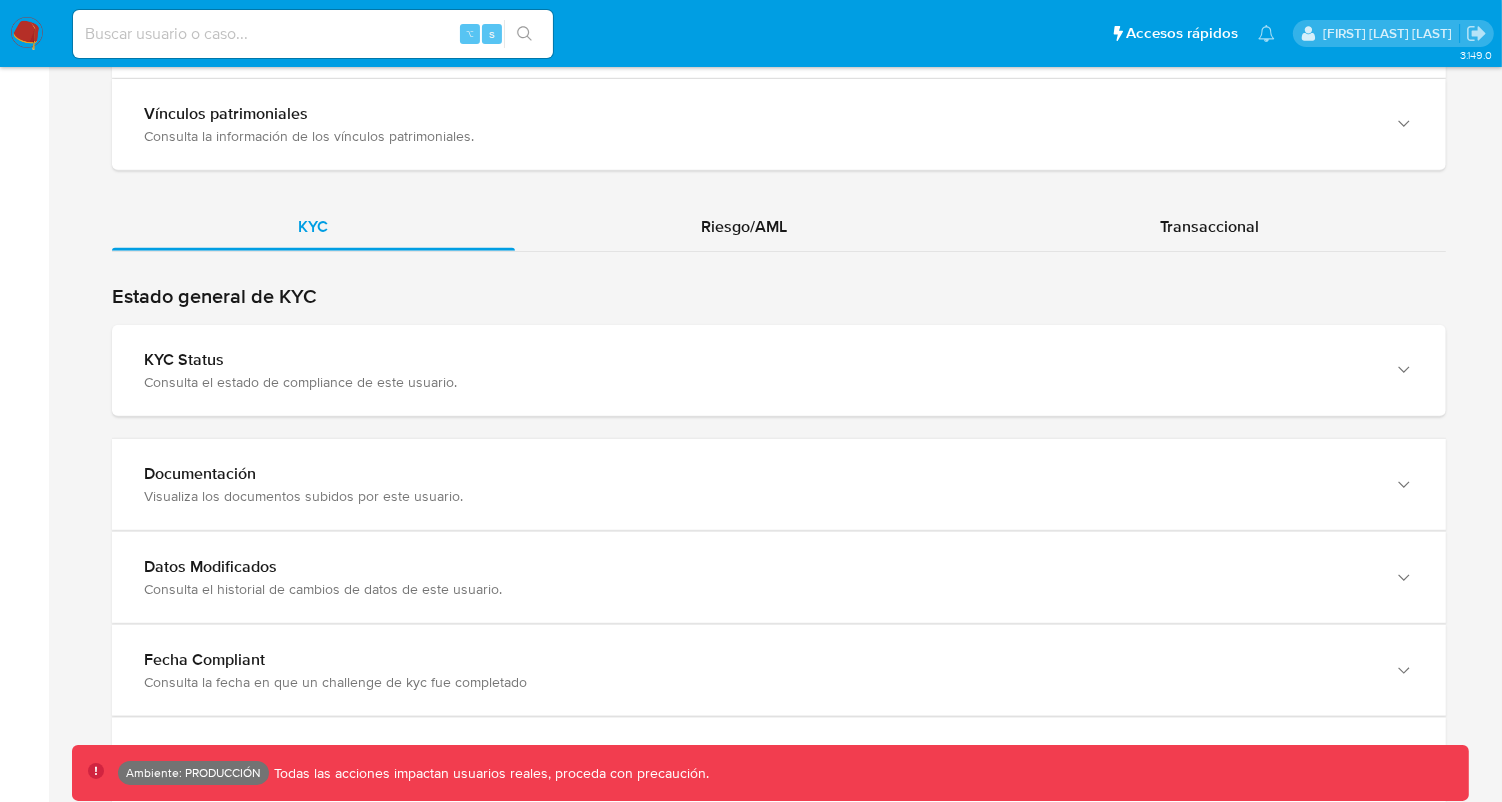 scroll, scrollTop: 1902, scrollLeft: 0, axis: vertical 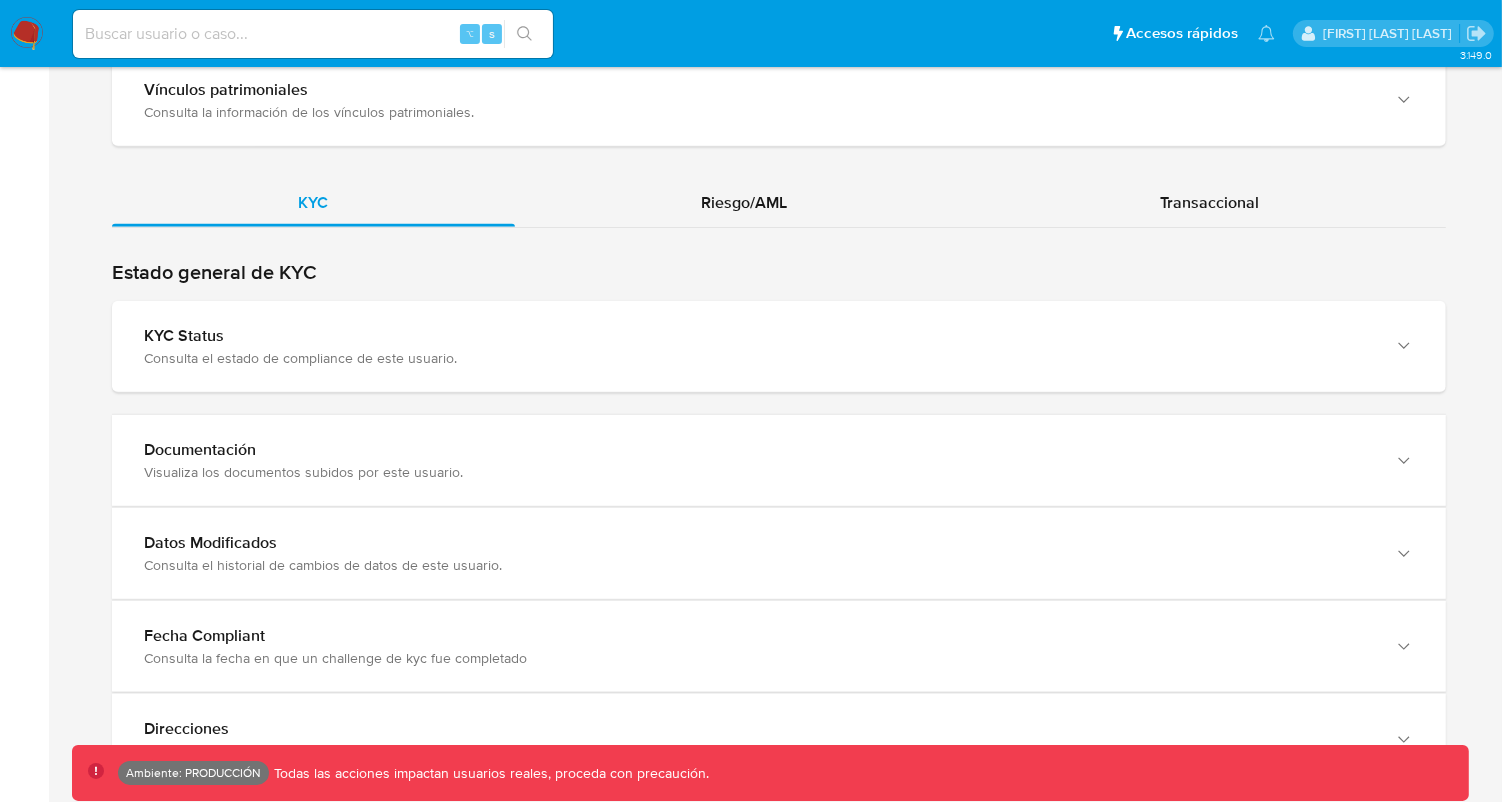 click on "Estado general de KYC" at bounding box center (779, 272) 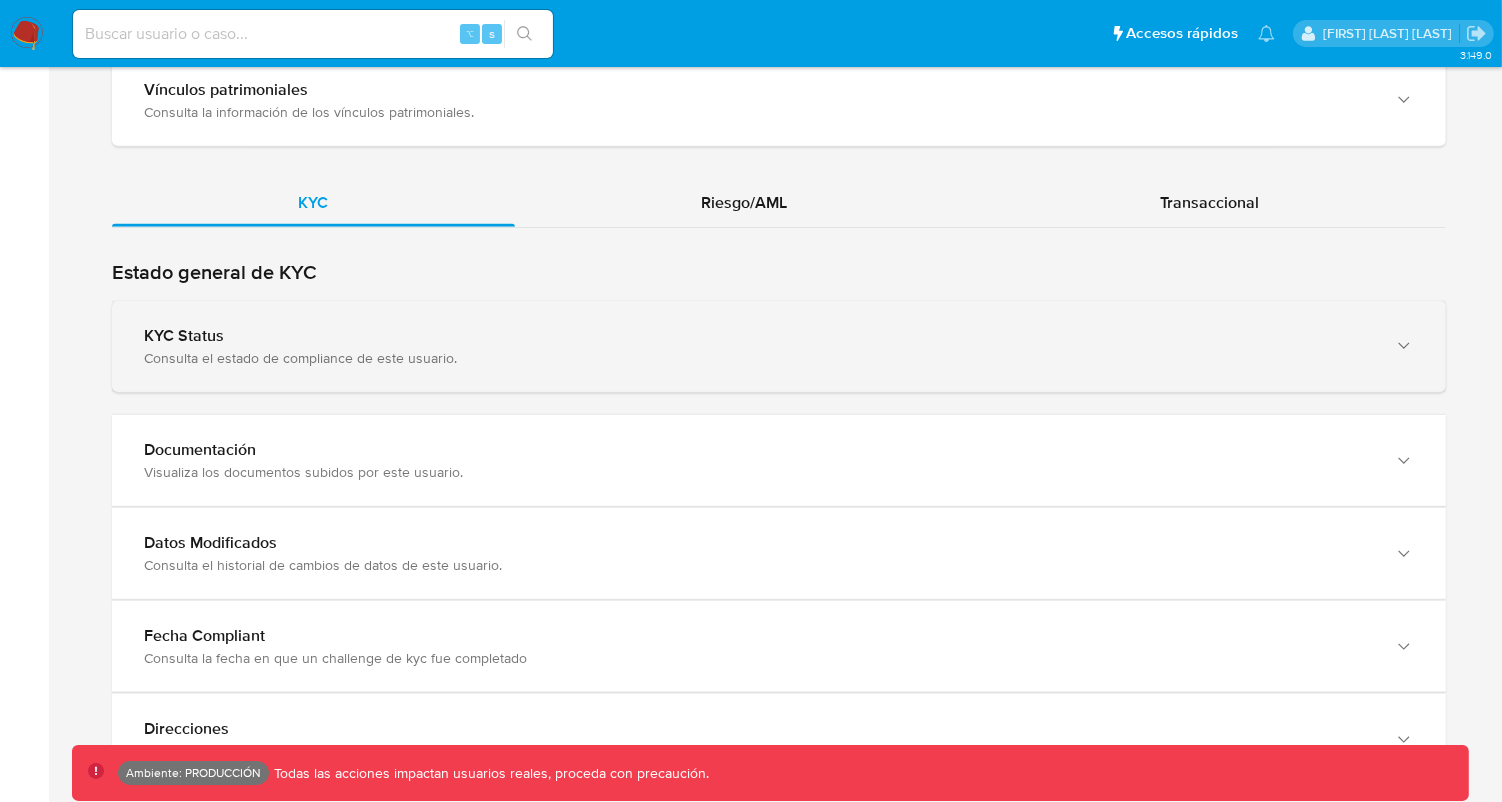 click on "KYC Status Consulta el estado de compliance de este usuario." at bounding box center [779, 346] 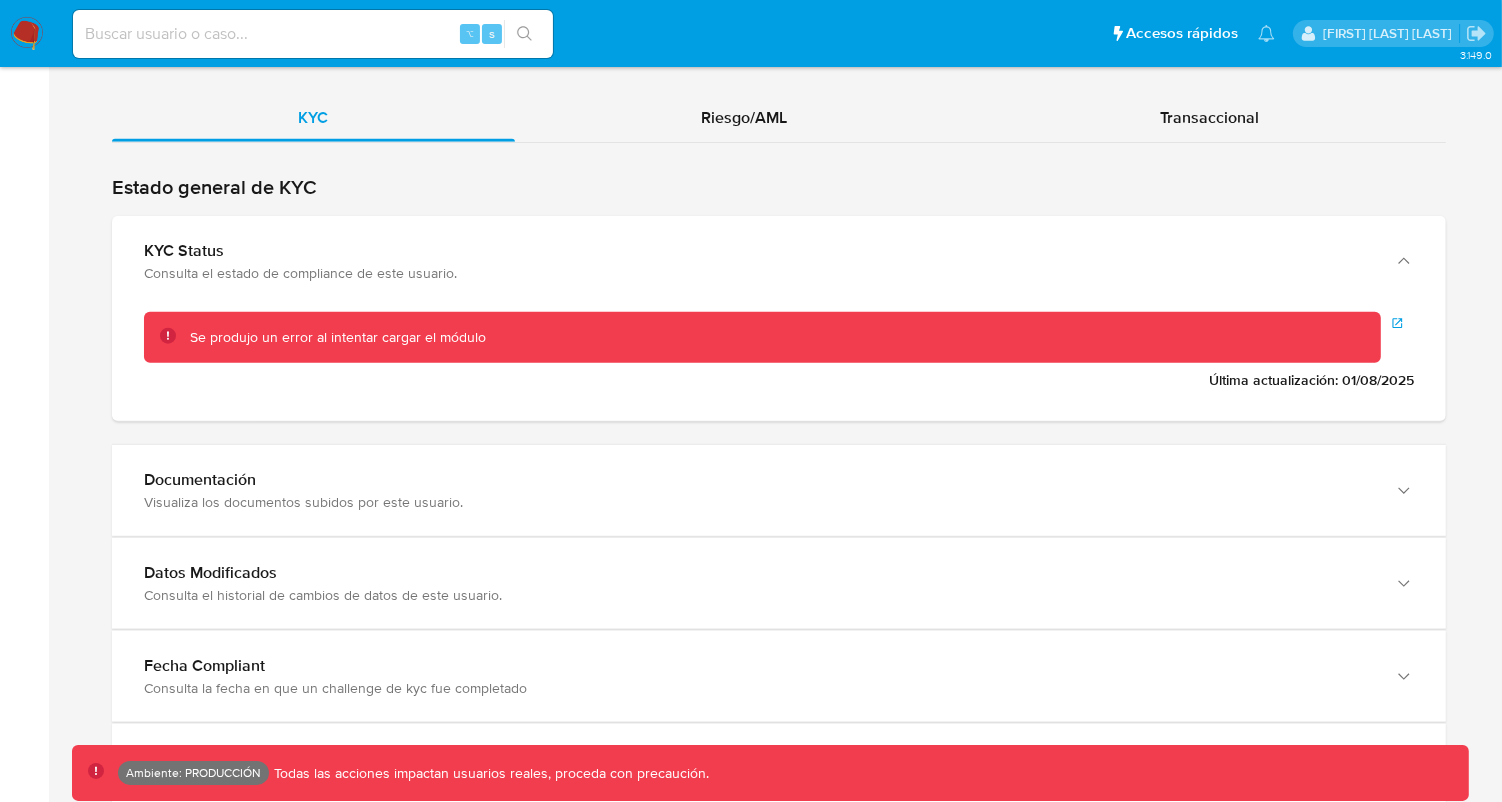 scroll, scrollTop: 1988, scrollLeft: 0, axis: vertical 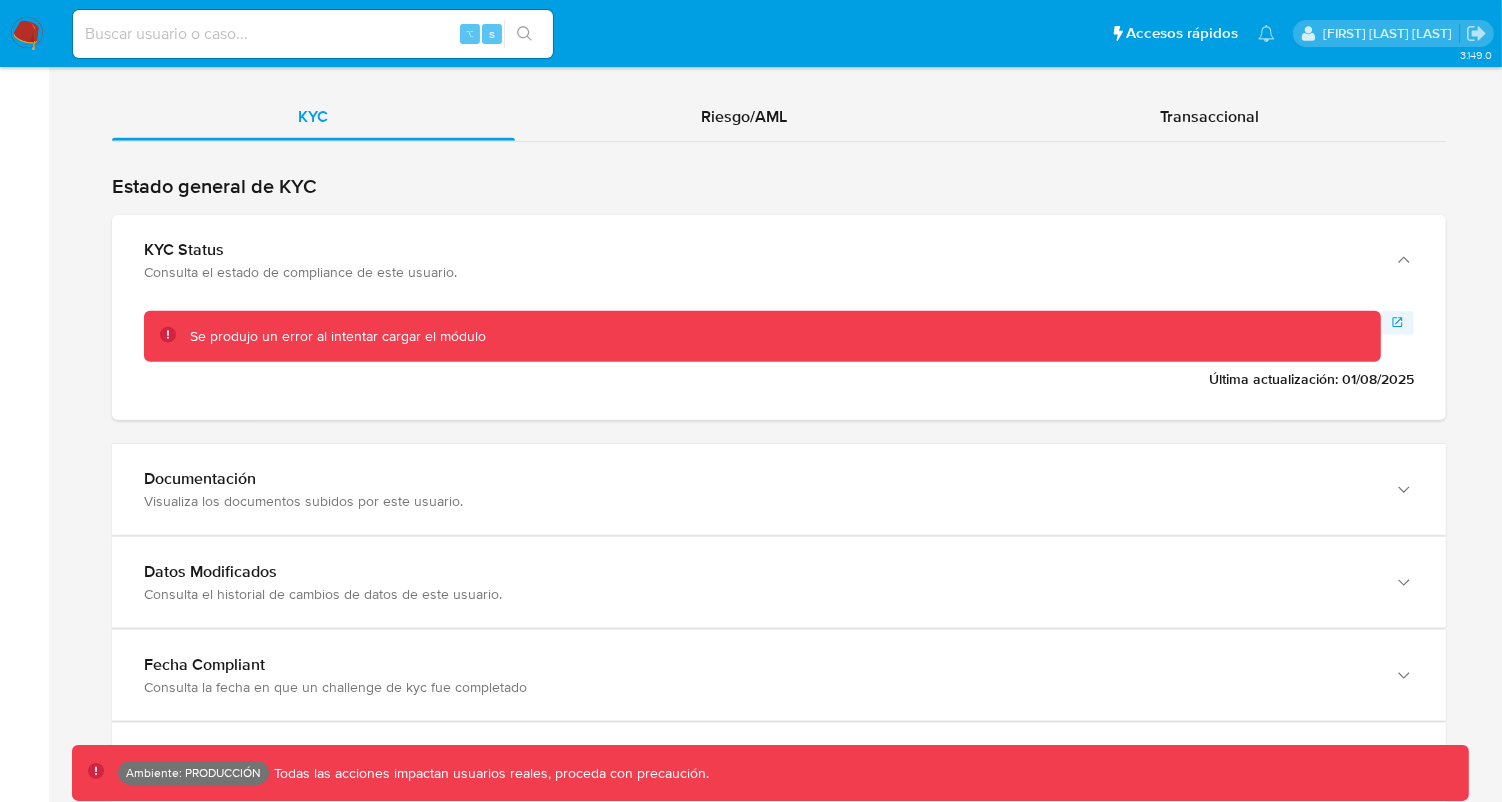 click at bounding box center [1398, 323] 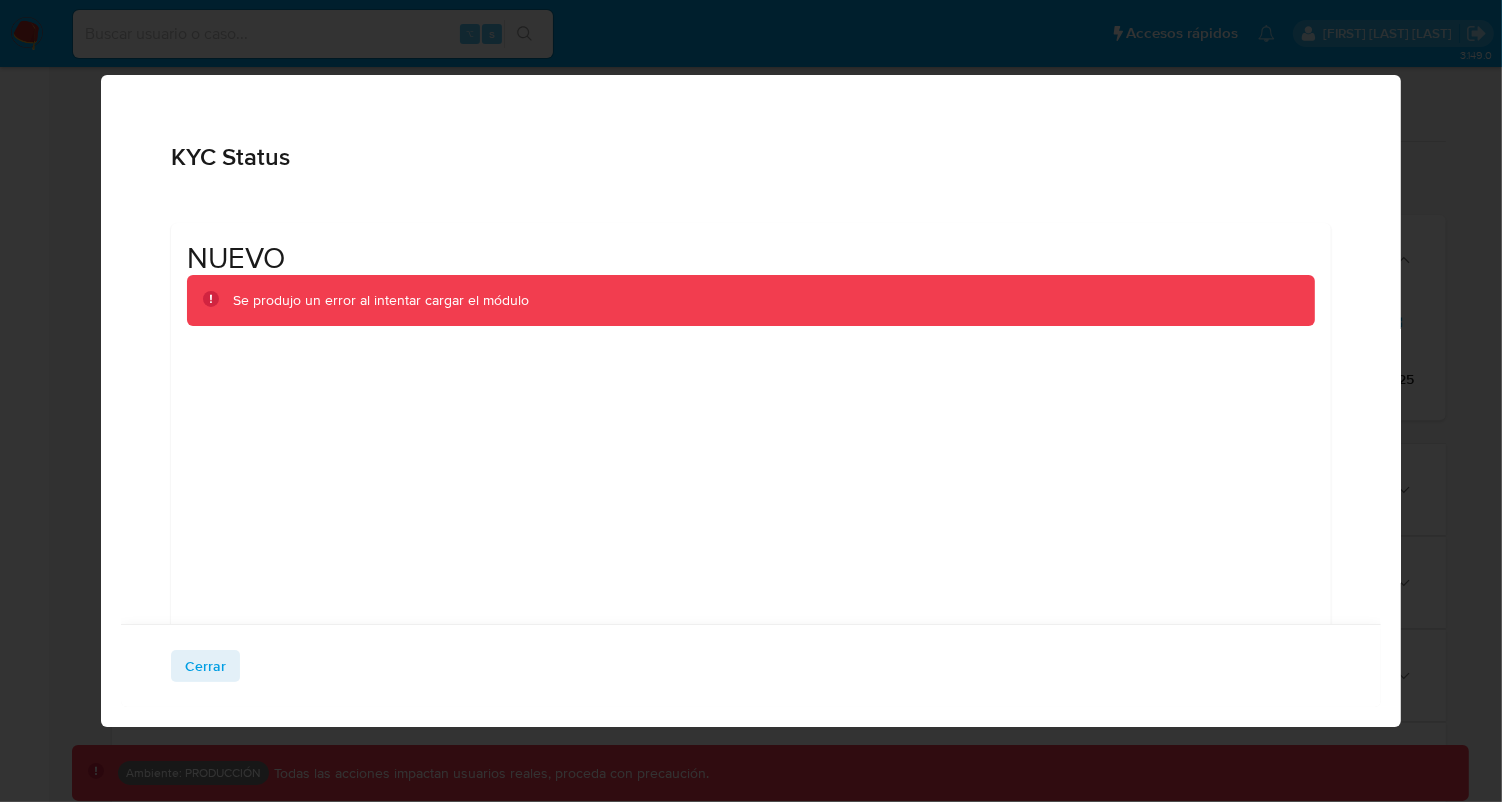 click on "Se produjo un error al intentar cargar el módulo" at bounding box center [381, 300] 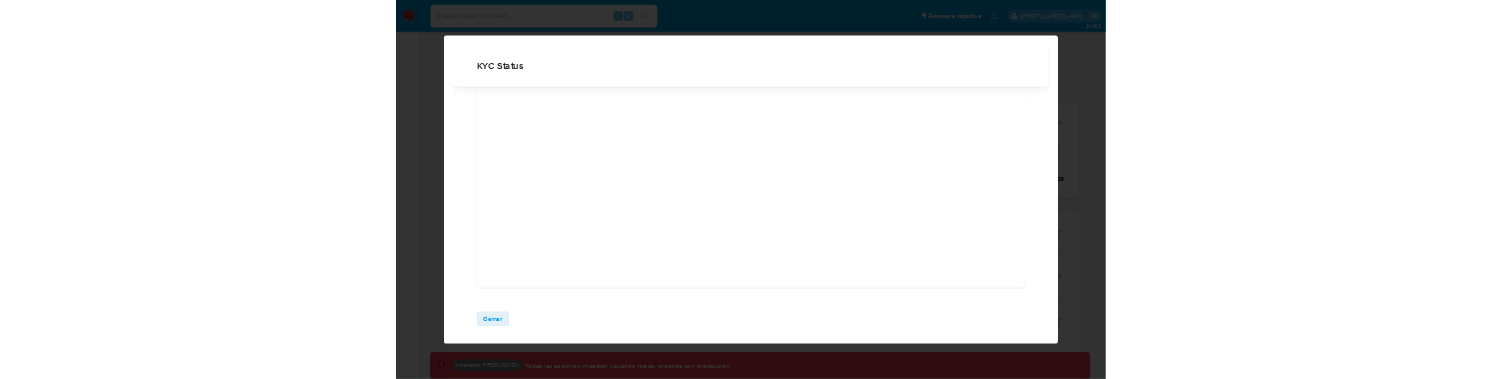 scroll, scrollTop: 0, scrollLeft: 0, axis: both 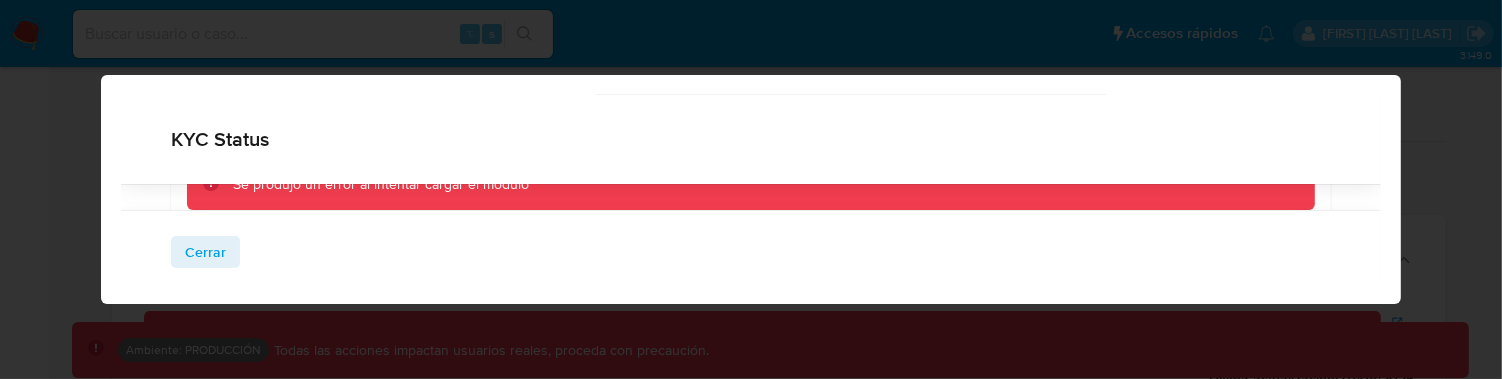 drag, startPoint x: 850, startPoint y: 378, endPoint x: 854, endPoint y: 396, distance: 18.439089 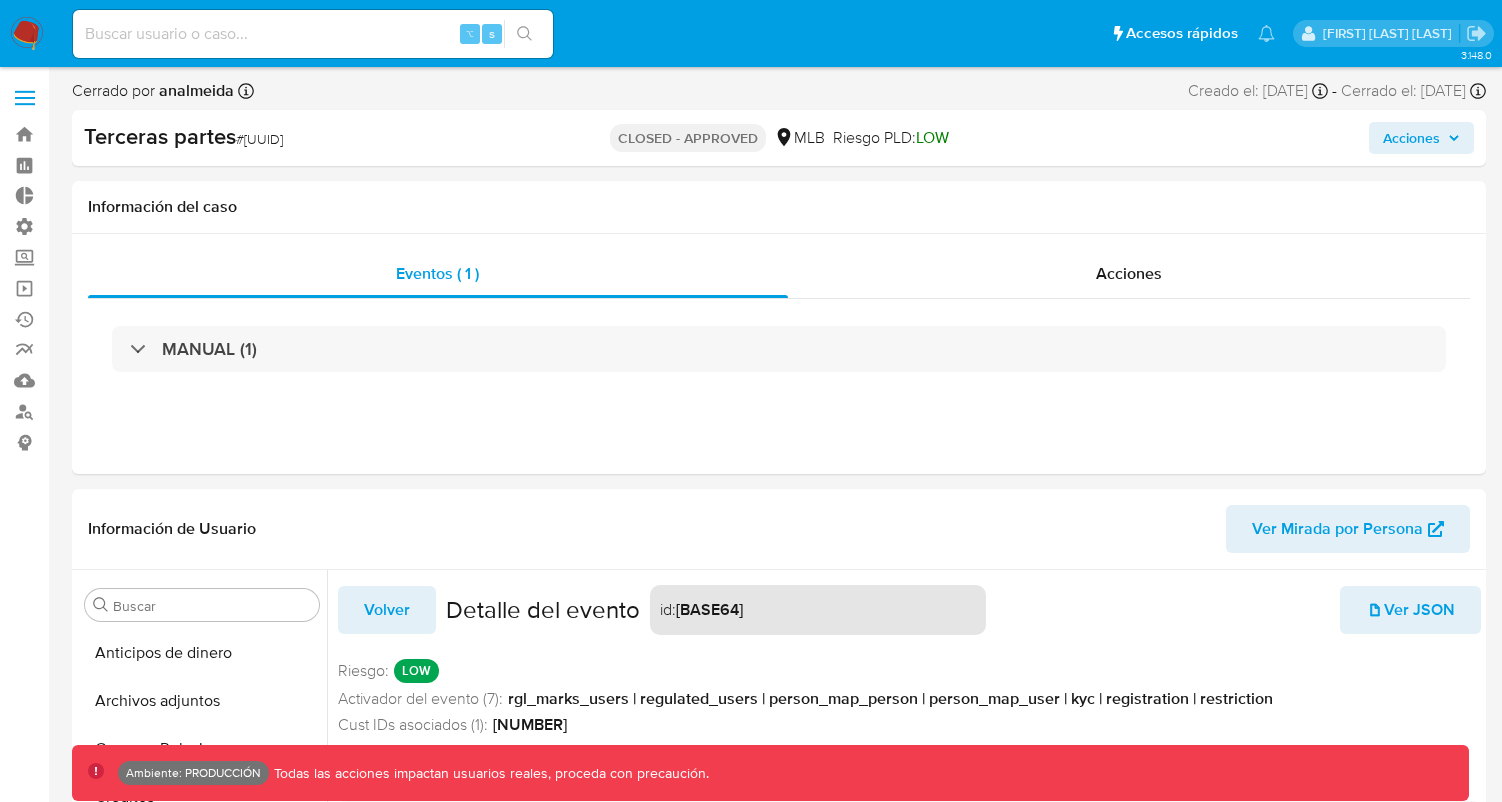 select on "10" 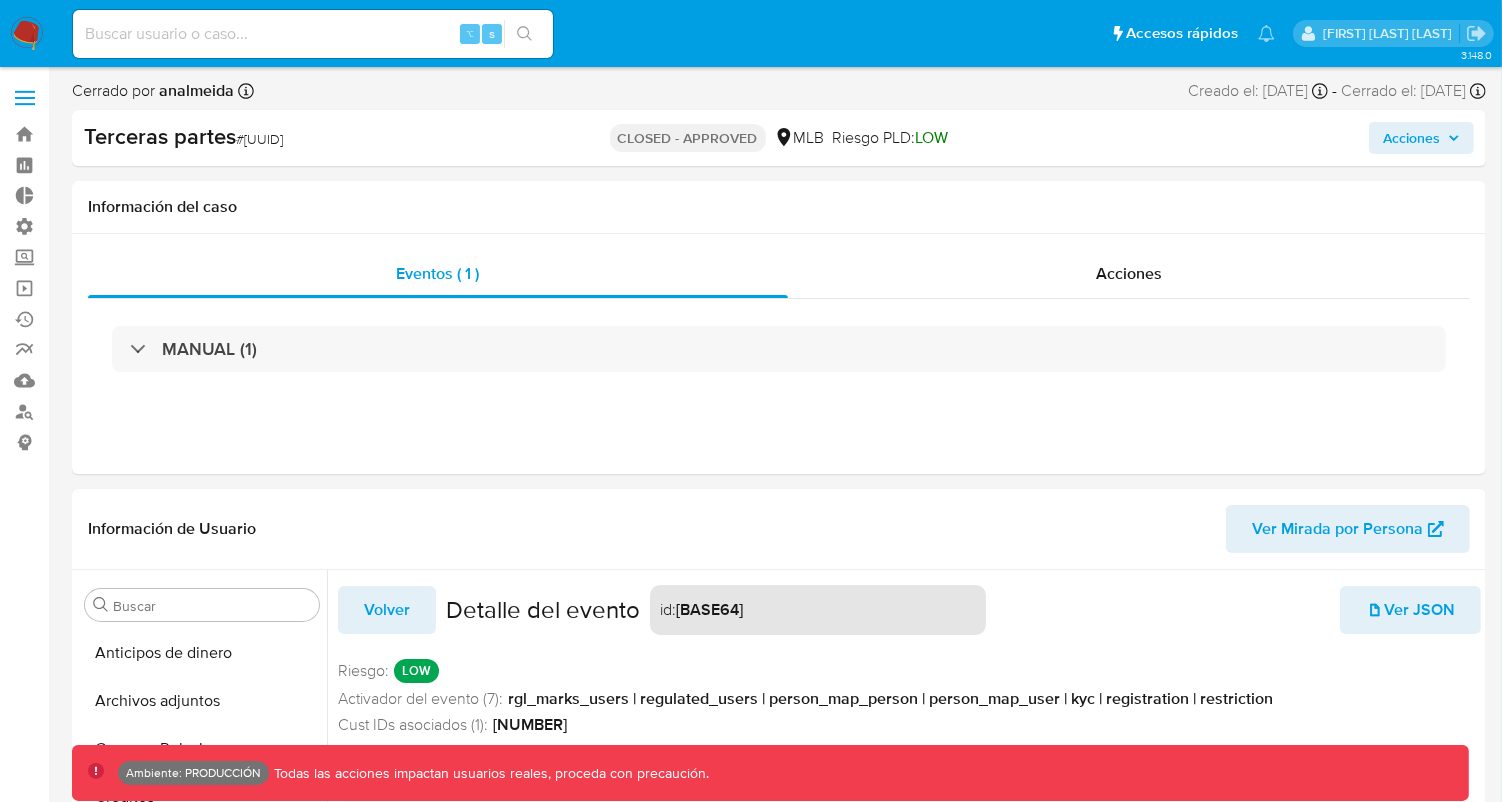 scroll, scrollTop: 631, scrollLeft: 0, axis: vertical 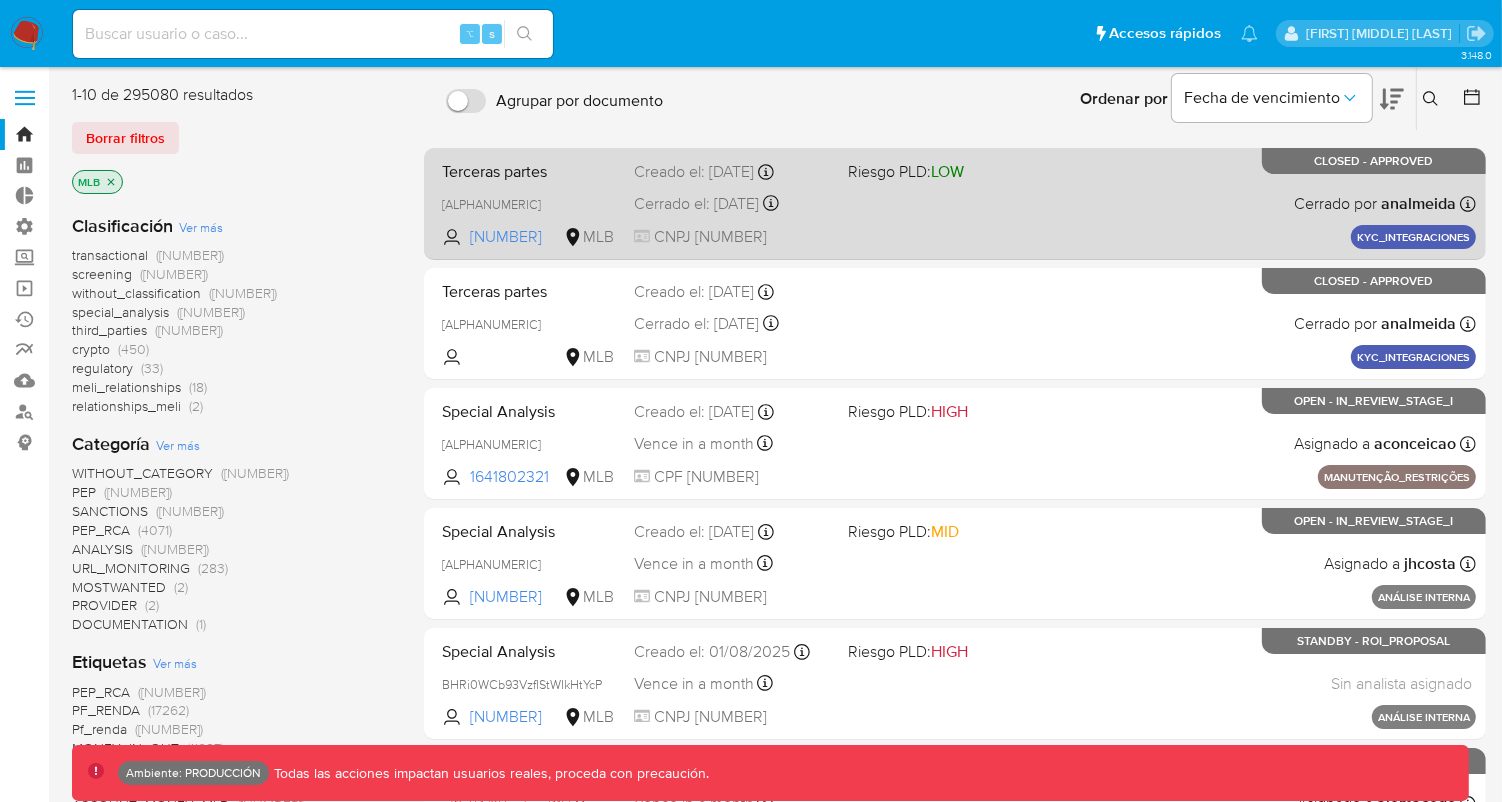click on "Terceras partes" at bounding box center [530, 170] 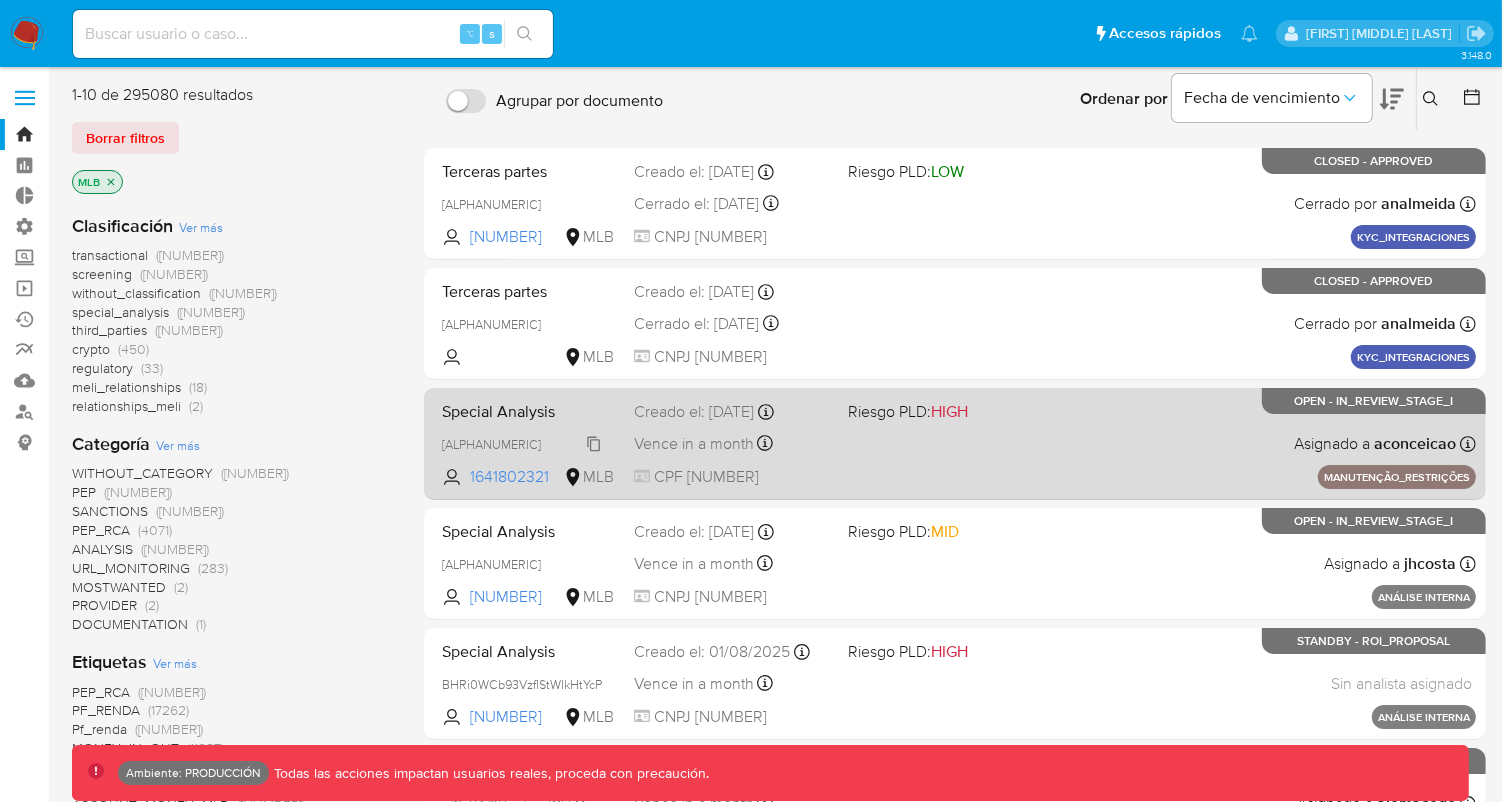 click on "JGuCSg4ol95e9W4u5cJqTU8L" at bounding box center (491, 444) 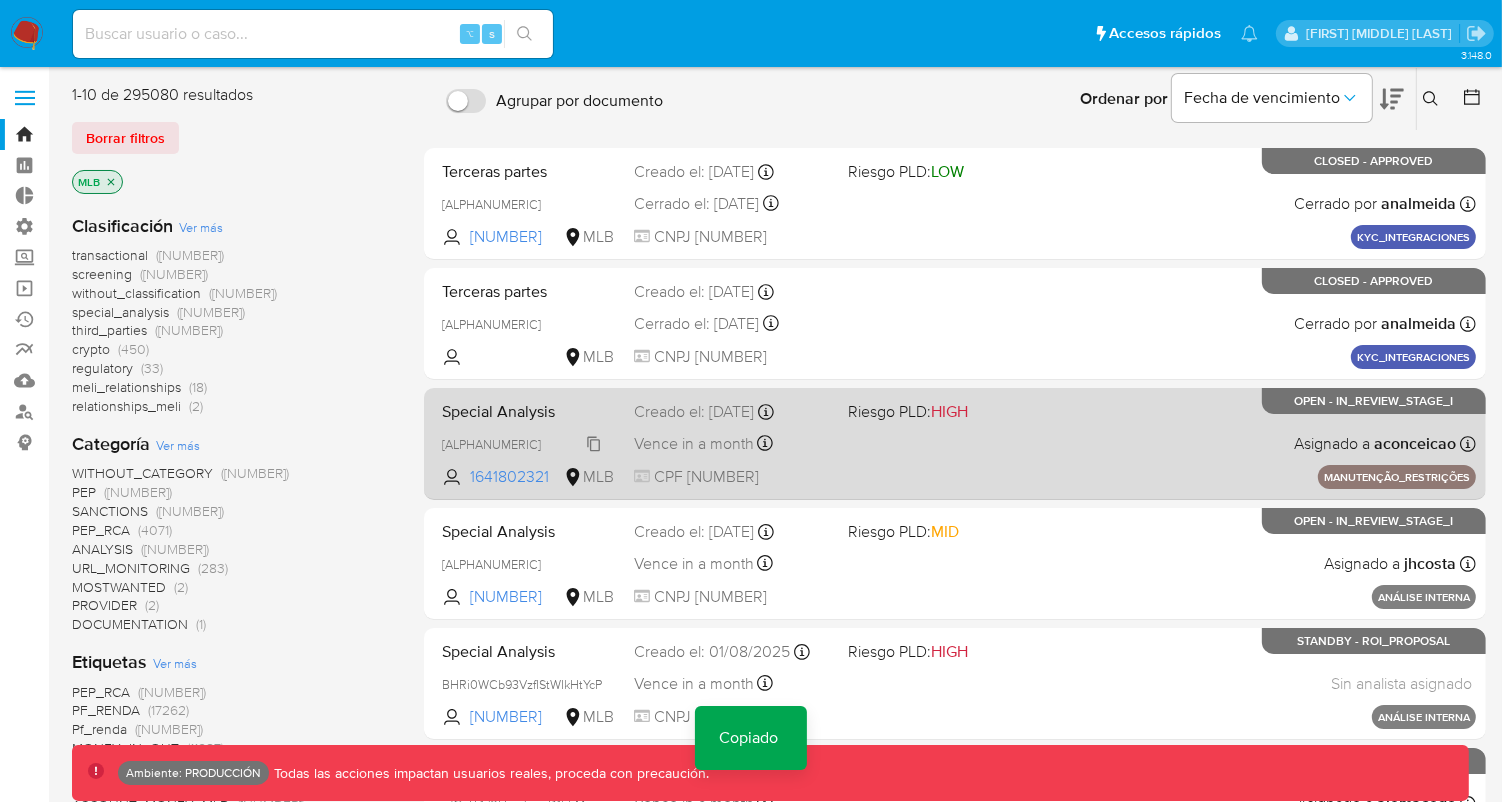 click on "JGuCSg4ol95e9W4u5cJqTU8L" at bounding box center (491, 444) 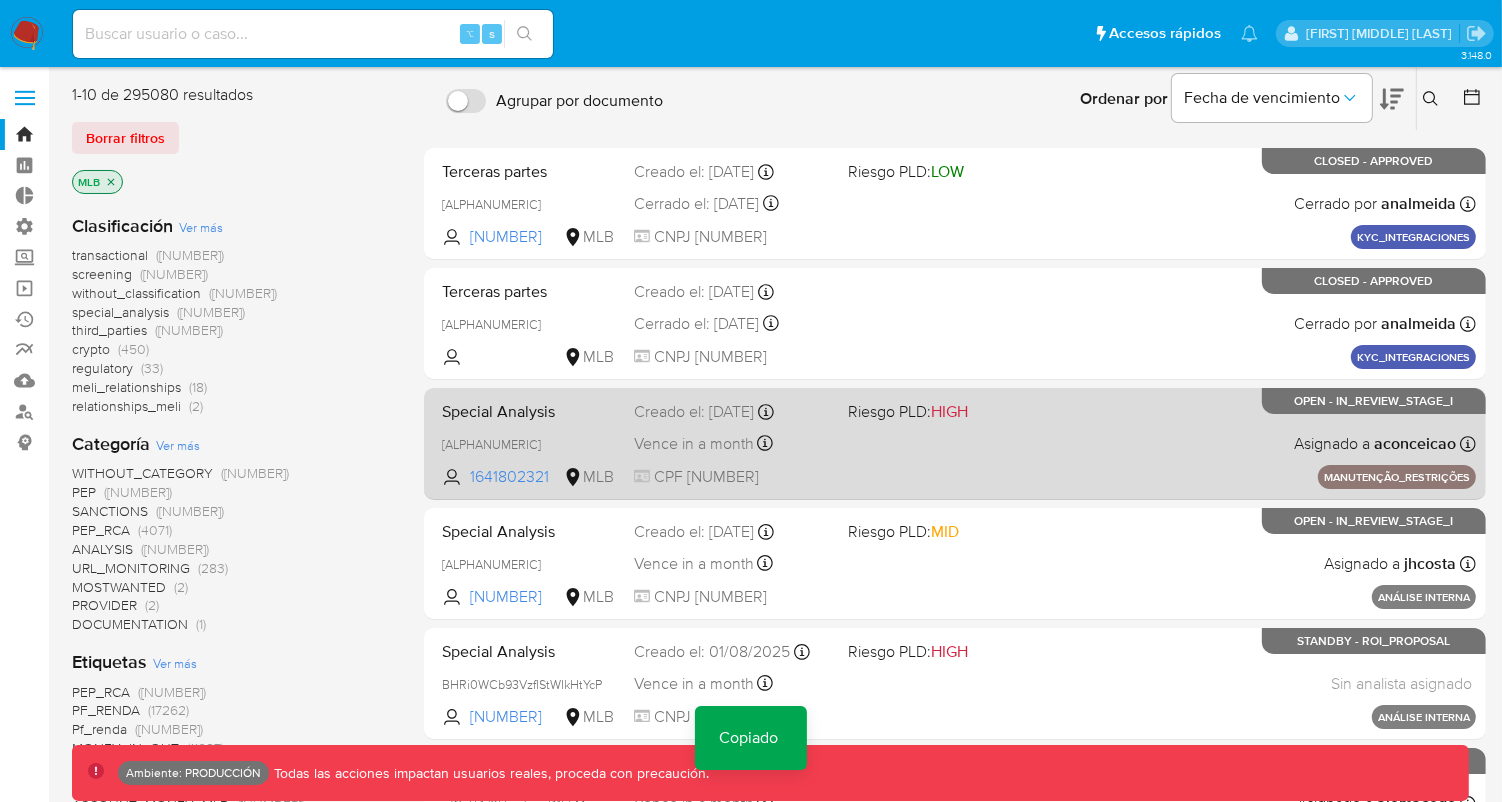 click on "Special Analysis JGuCSg4ol95e9W4u5cJqTU8L Copiado Copiado 1641802321 MLB Riesgo PLD:  HIGH Creado el: 04/08/2025   Creado el: 04/08/2025 09:28:32 Vence in a month   Vence el 18/09/2025 09:28:32 CPF   81961073404 Asignado a   aconceicao   Asignado el: 04/08/2025 09:28:32 MANUTENÇÃO_RESTRIÇÕES OPEN - IN_REVIEW_STAGE_I" at bounding box center [955, 443] 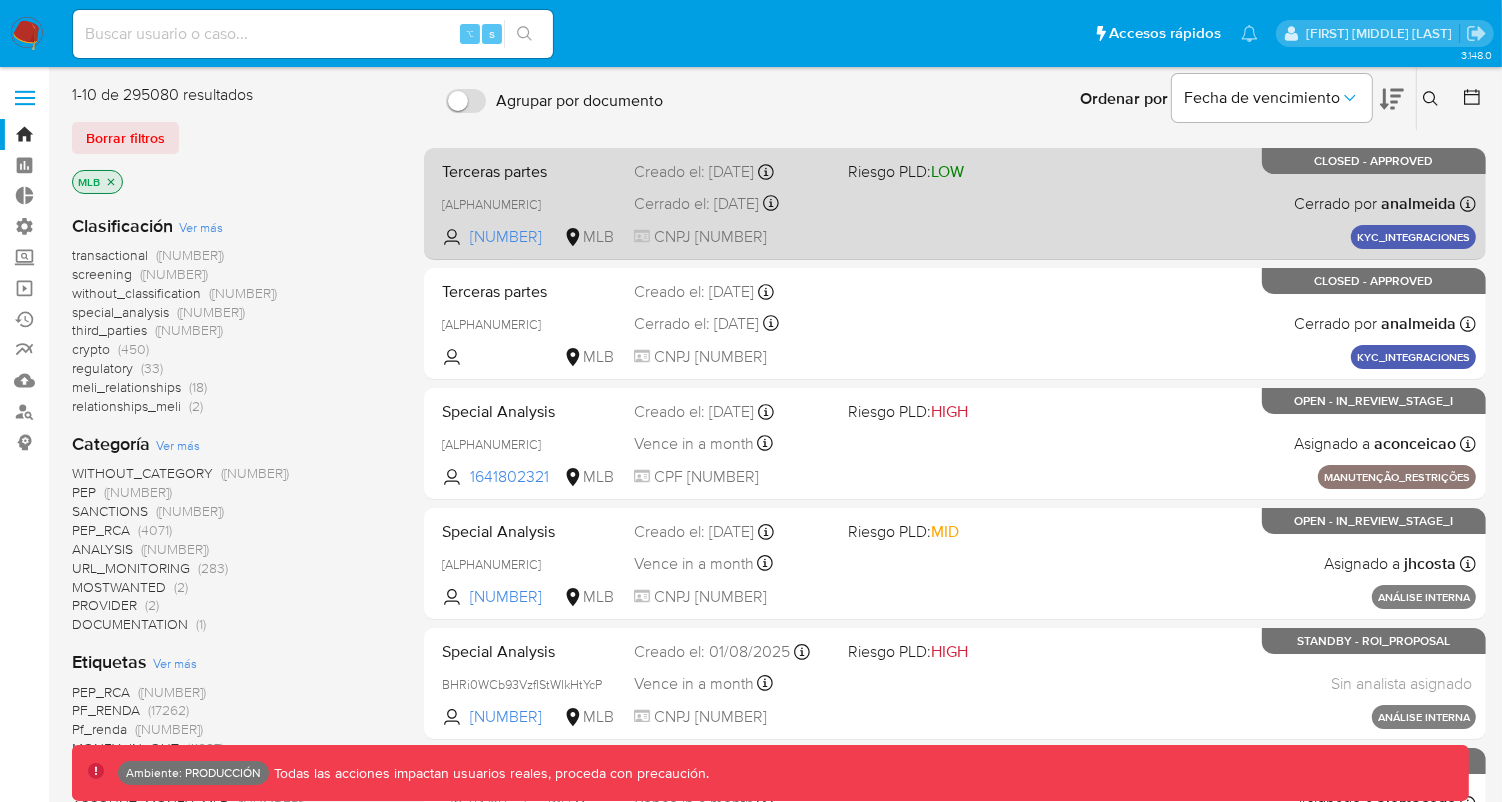click on "Terceras partes M1uNCrLxrxxQOCMjyDduPEy9 2440833961 MLB Riesgo PLD:  LOW Creado el: 04/08/2025   Creado el: 04/08/2025 11:41:54 Cerrado el: 04/08/2025   Cerrado el: 04/08/2025 11:42:53 CNPJ   32409541000164 Cerrado por   analmeida   Asignado el: 04/08/2025 11:41:54 KYC_INTEGRACIONES CLOSED - APPROVED" at bounding box center [955, 203] 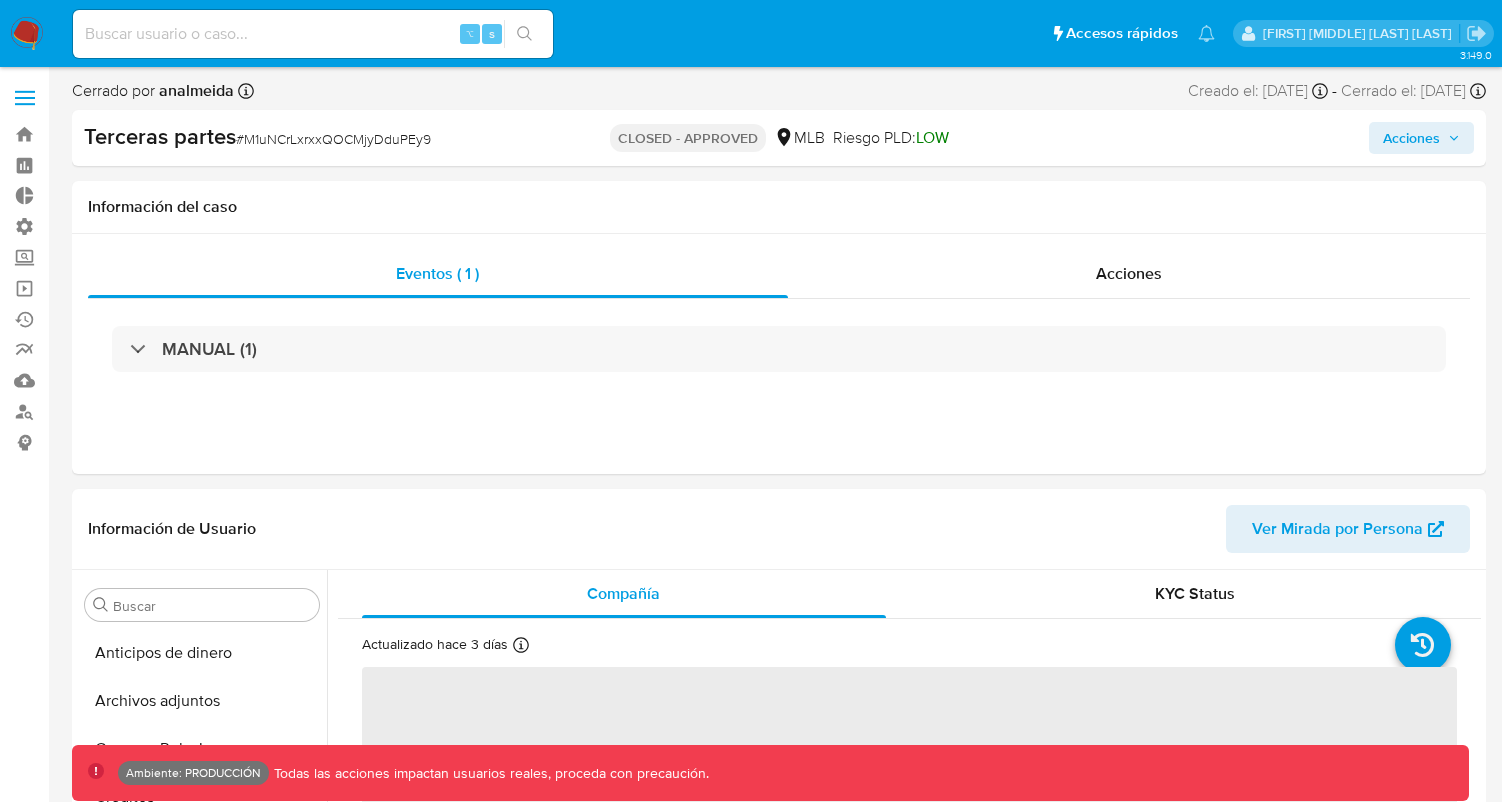 scroll, scrollTop: 0, scrollLeft: 0, axis: both 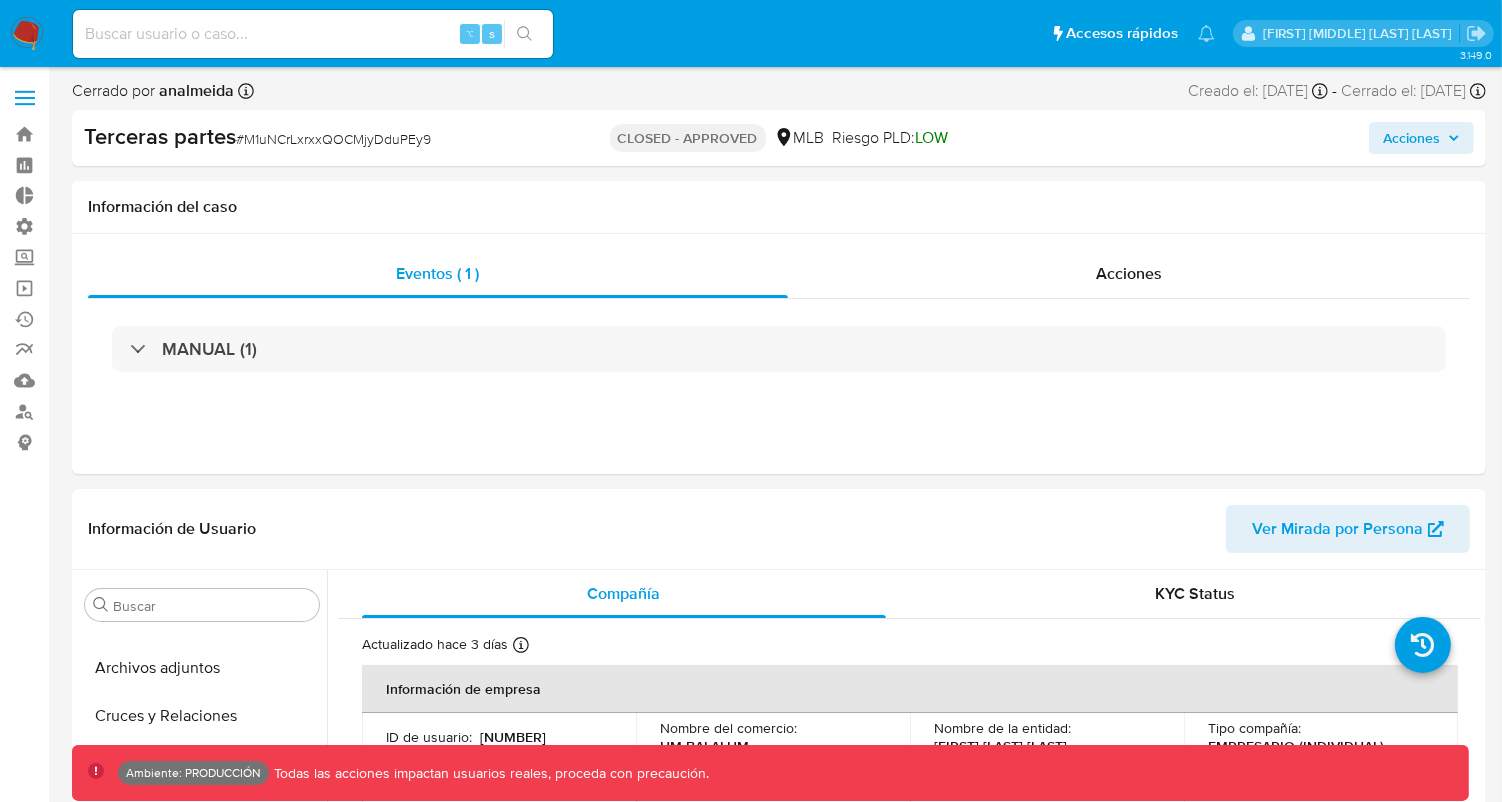 select on "10" 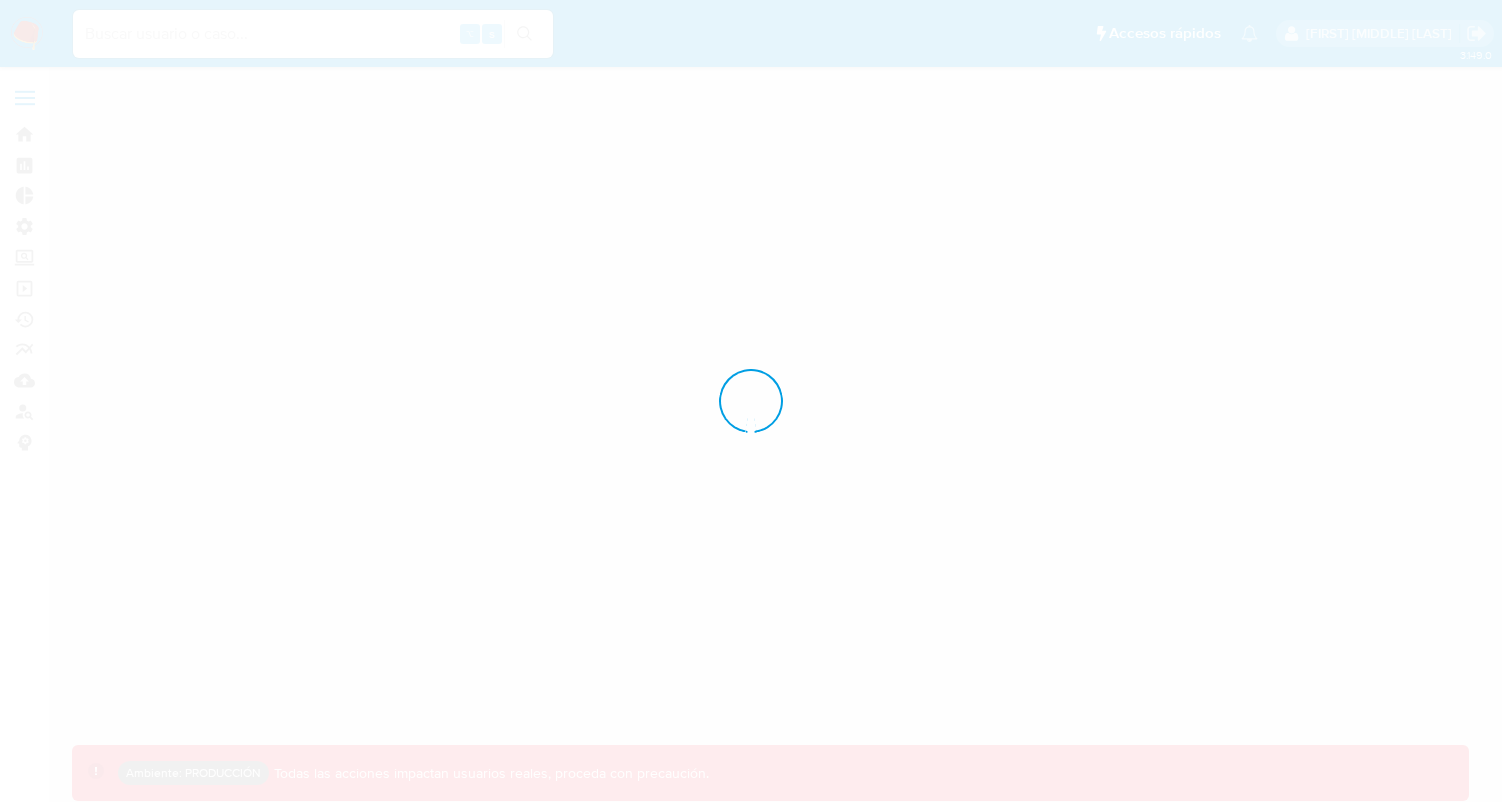 scroll, scrollTop: 0, scrollLeft: 0, axis: both 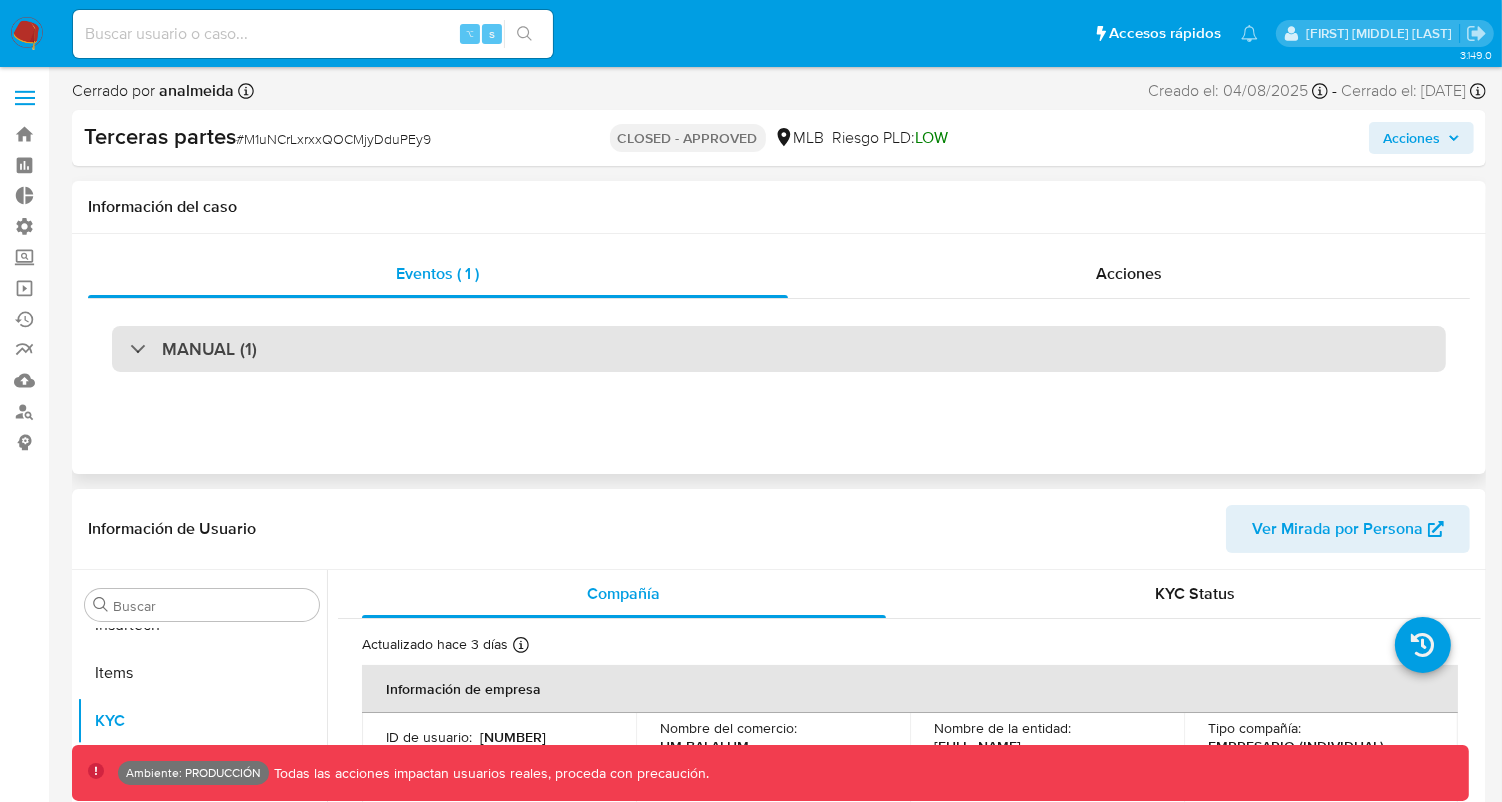 click on "MANUAL (1)" at bounding box center [779, 349] 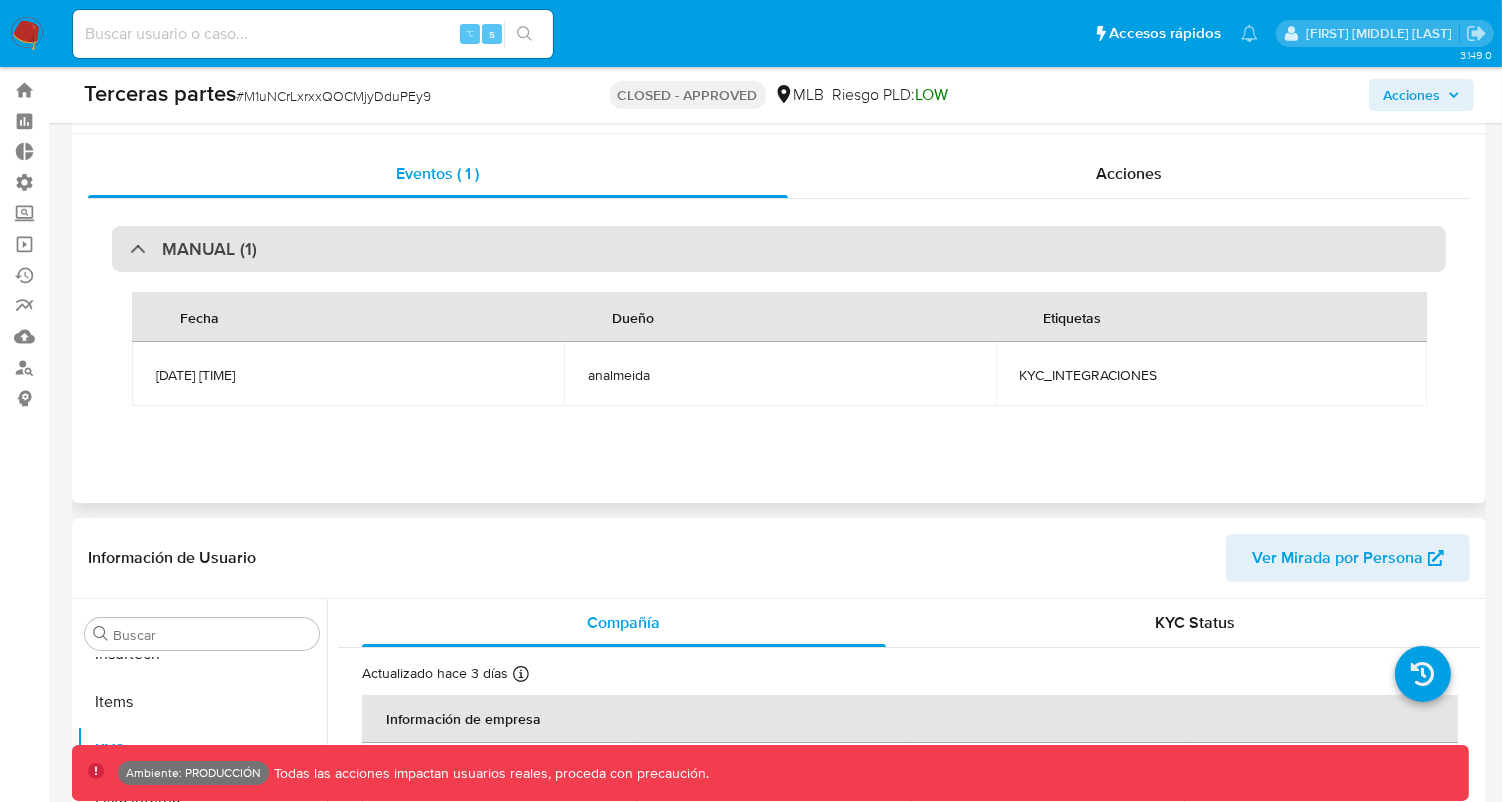 scroll, scrollTop: 47, scrollLeft: 0, axis: vertical 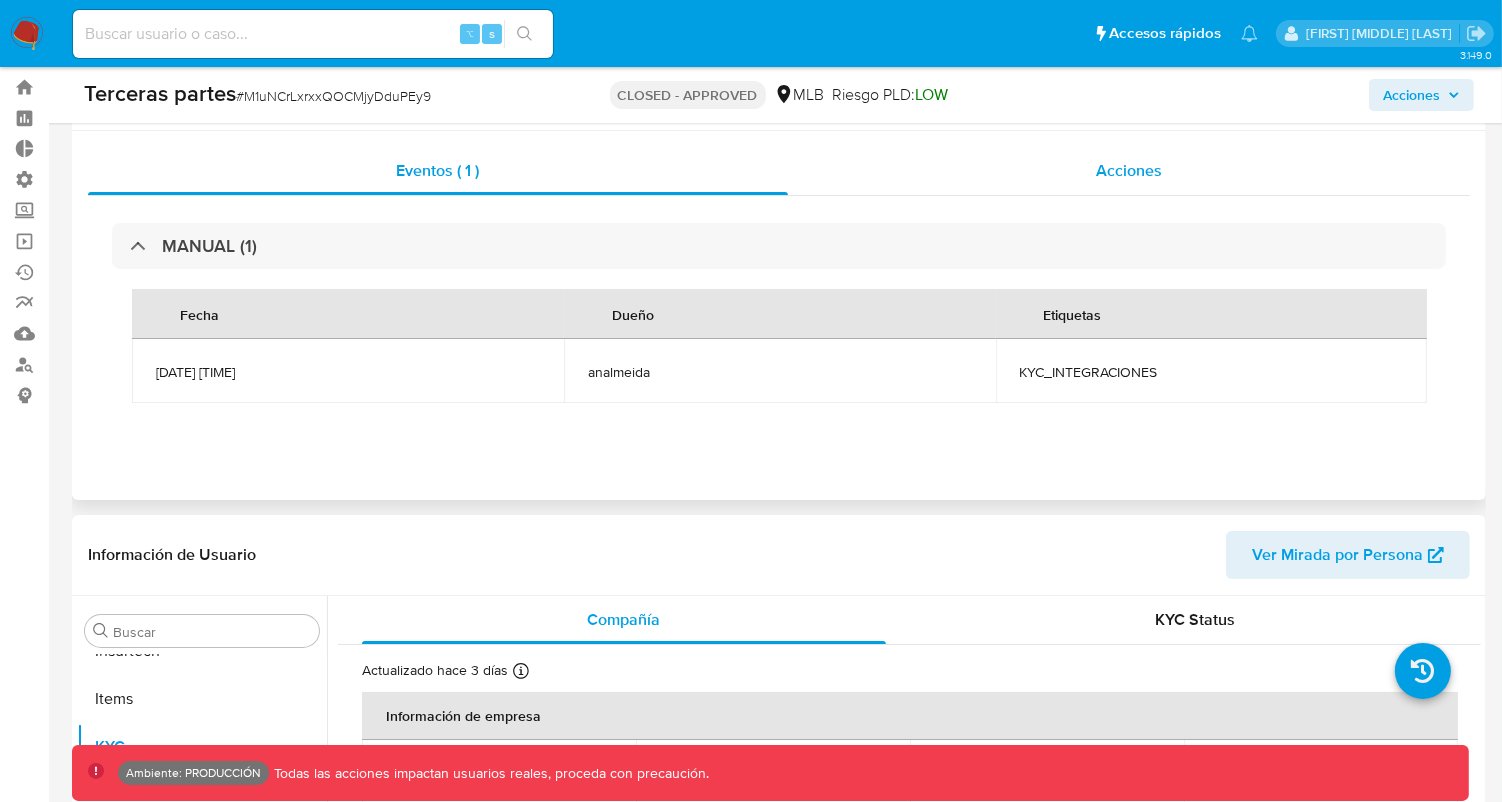 click on "Acciones" at bounding box center (1129, 171) 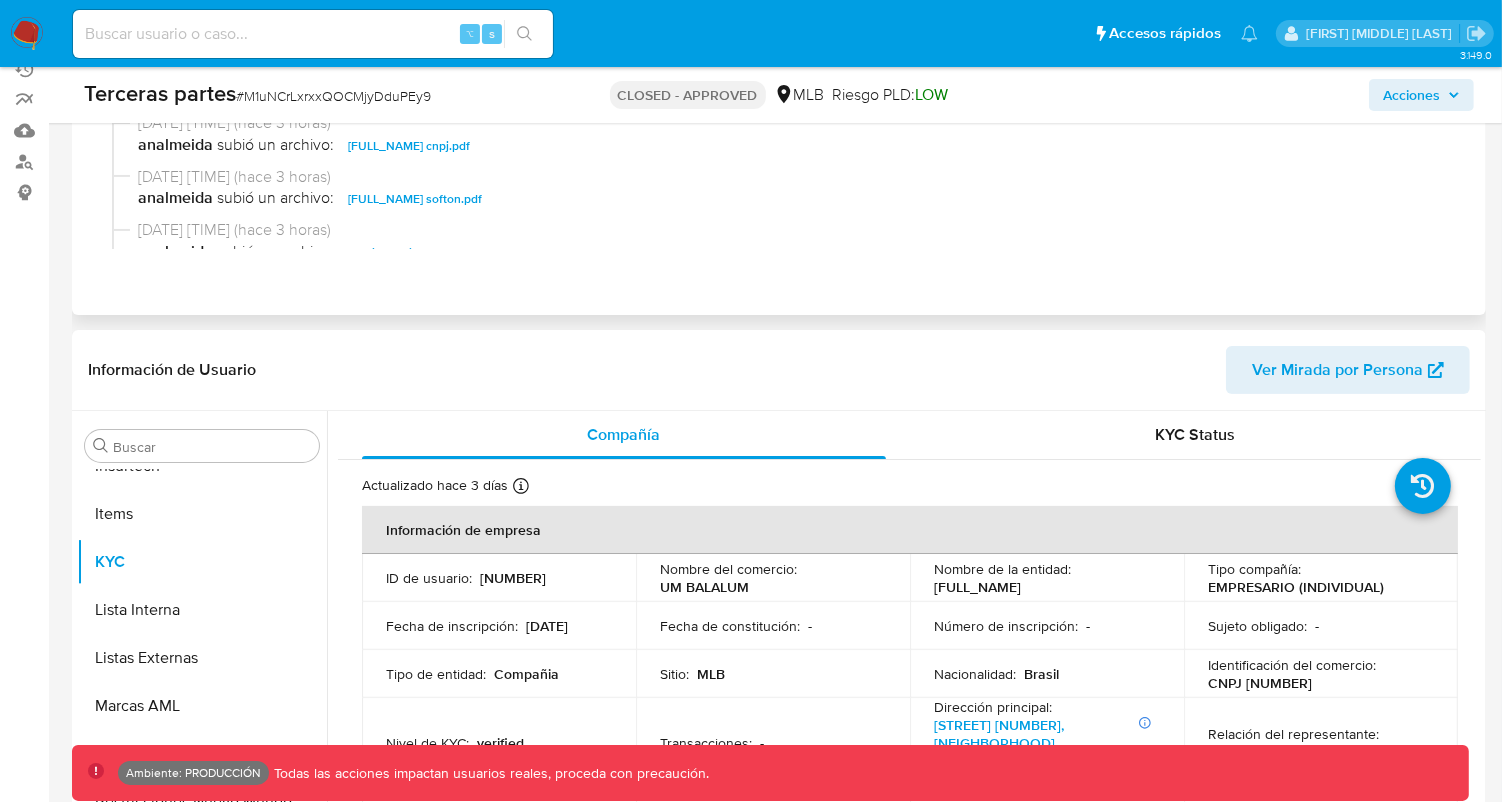 scroll, scrollTop: 247, scrollLeft: 0, axis: vertical 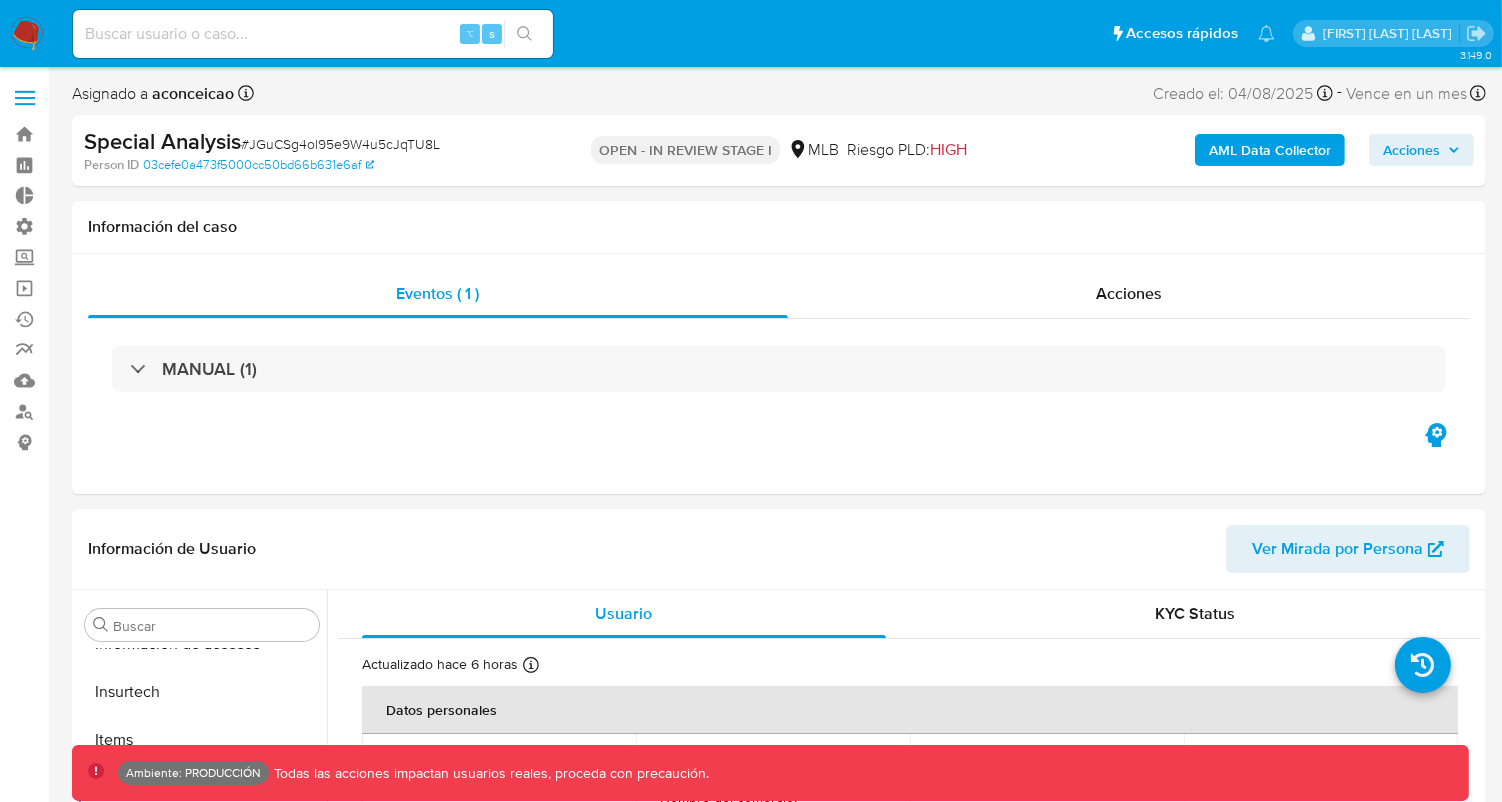 select on "10" 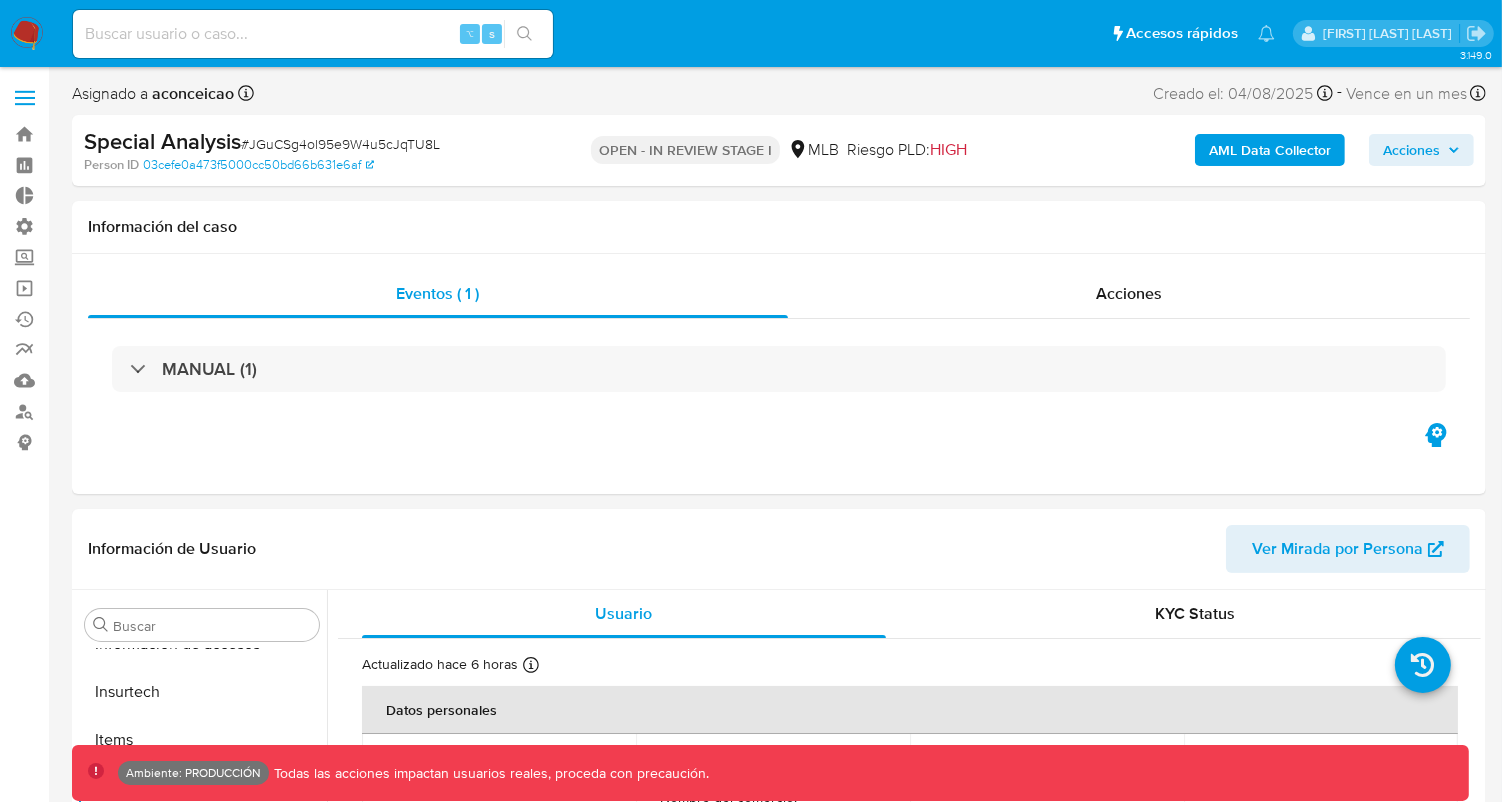 click on "AML Data Collector" at bounding box center (1270, 150) 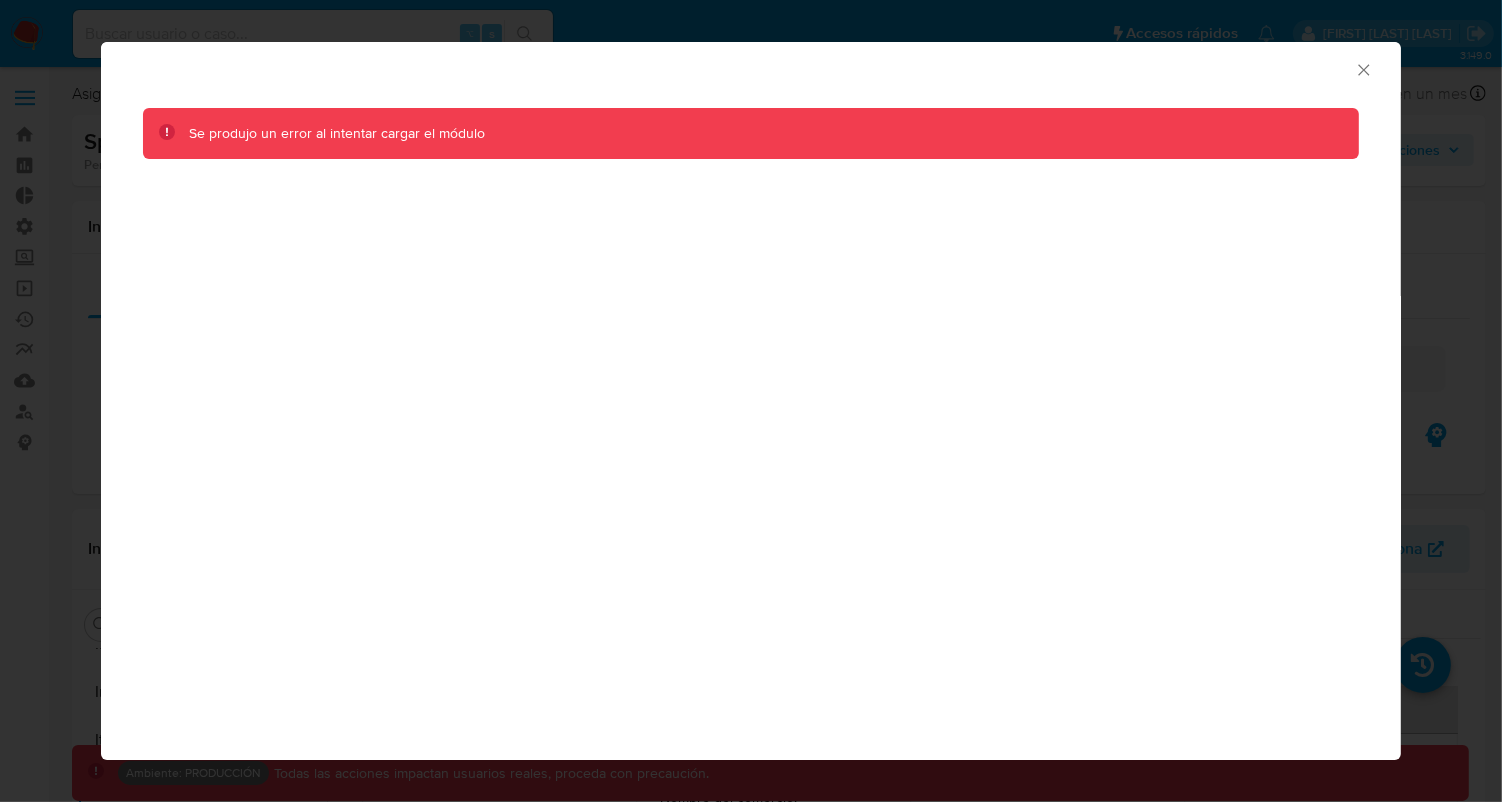 click 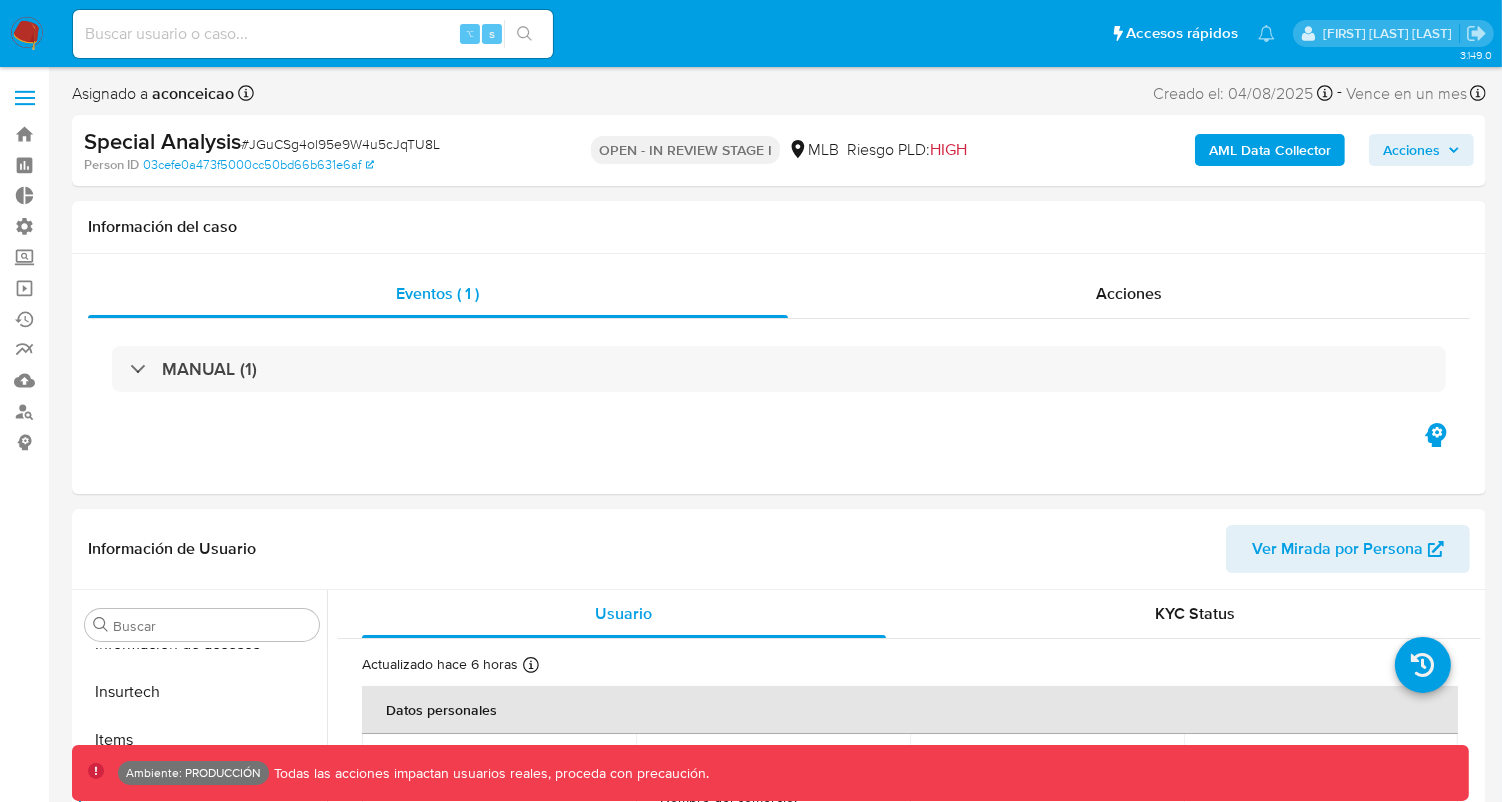type 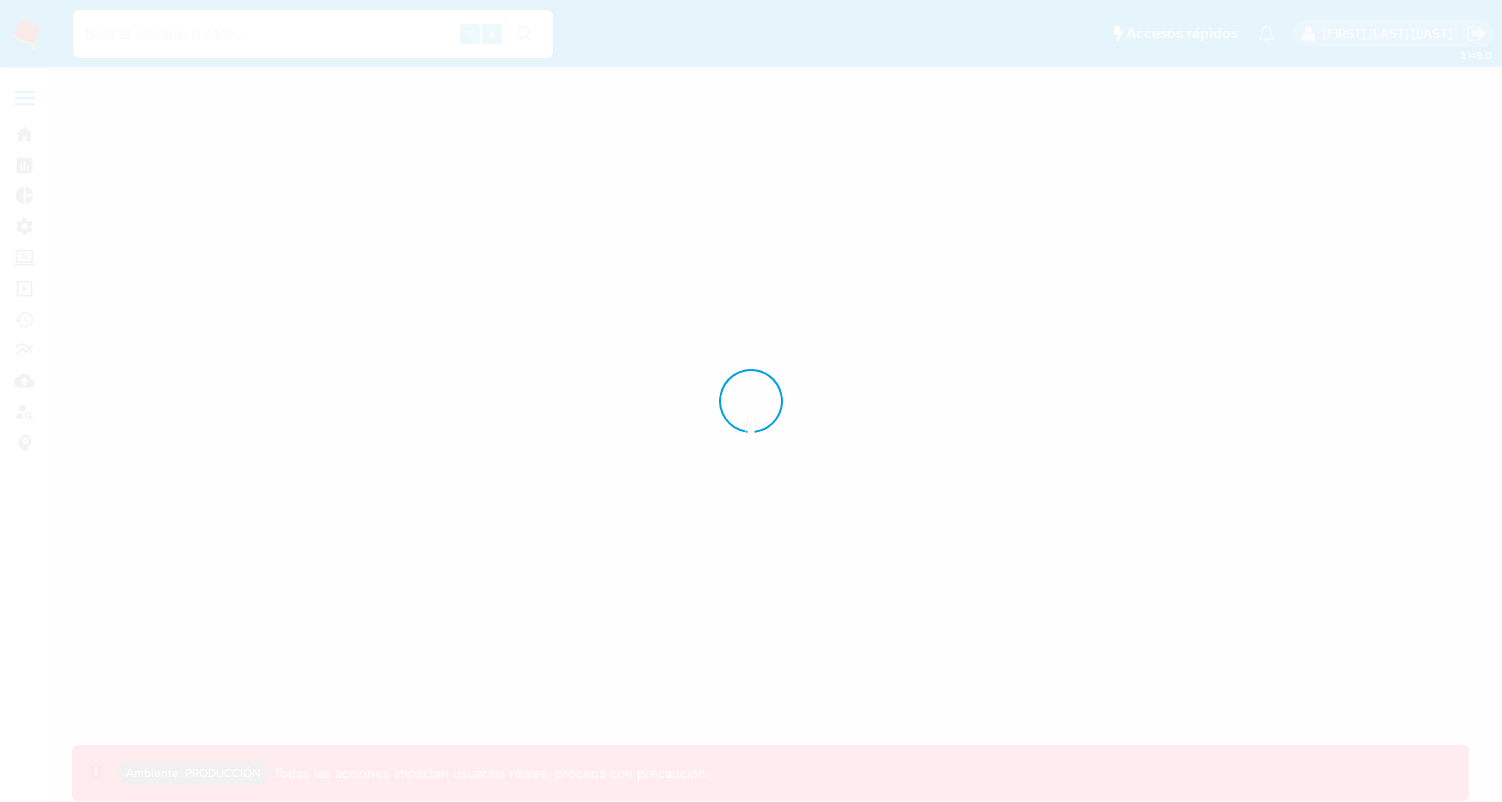 scroll, scrollTop: 0, scrollLeft: 0, axis: both 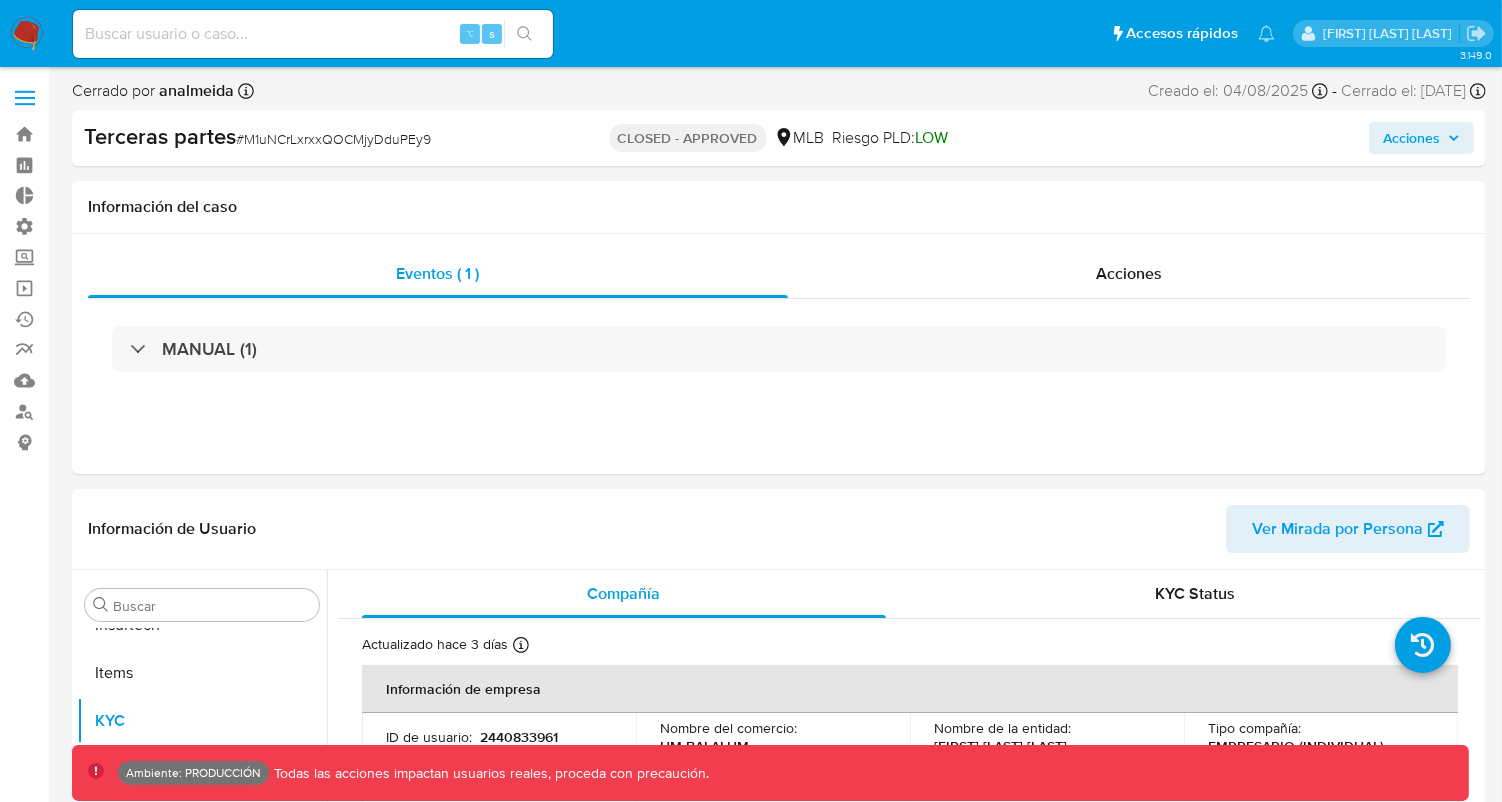 select on "10" 